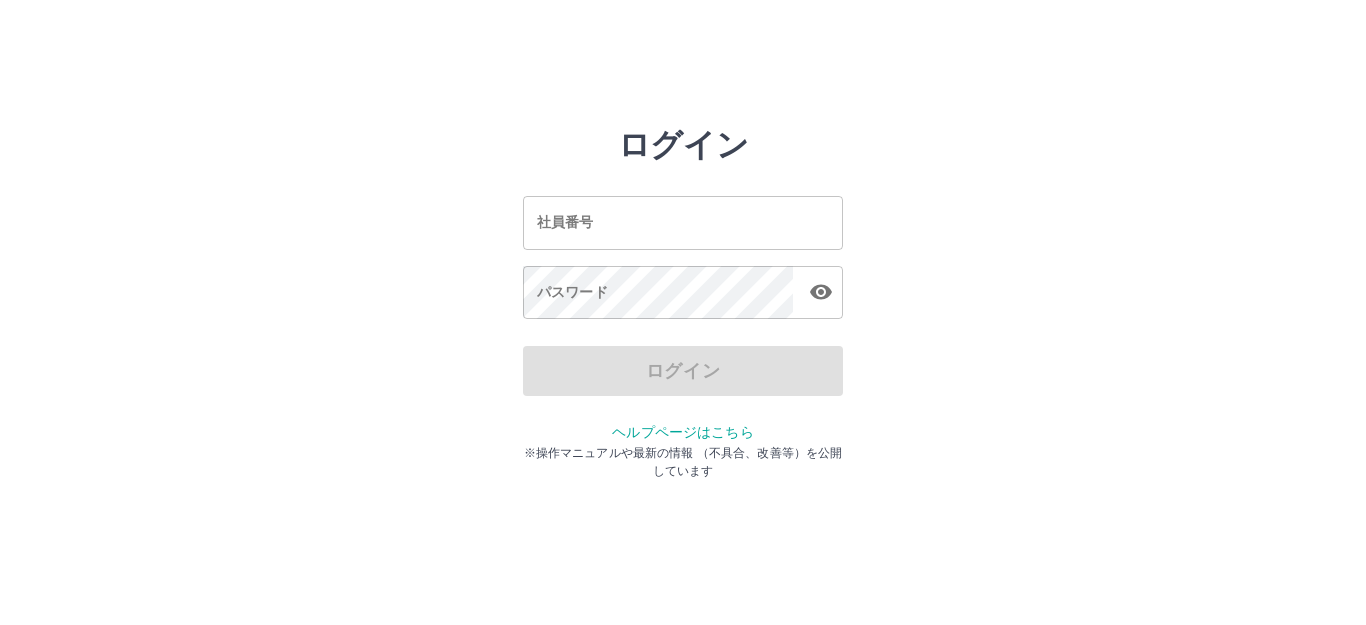 scroll, scrollTop: 0, scrollLeft: 0, axis: both 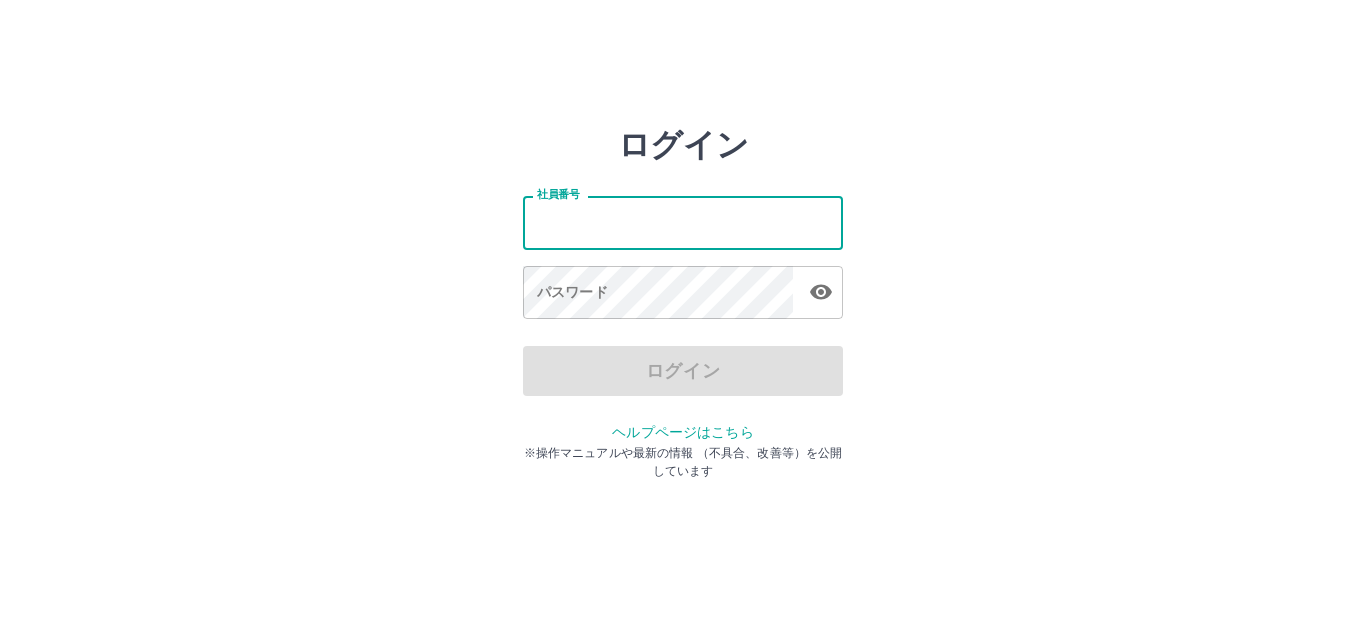 drag, startPoint x: 609, startPoint y: 228, endPoint x: 622, endPoint y: 224, distance: 13.601471 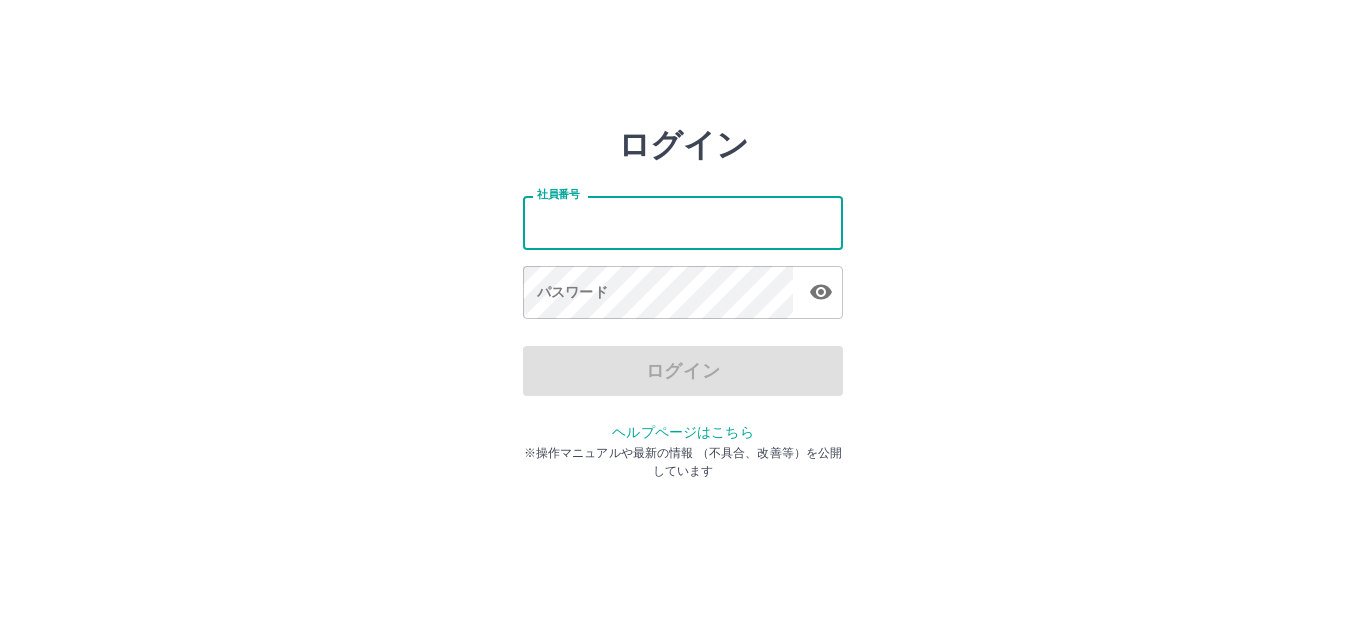 type on "*******" 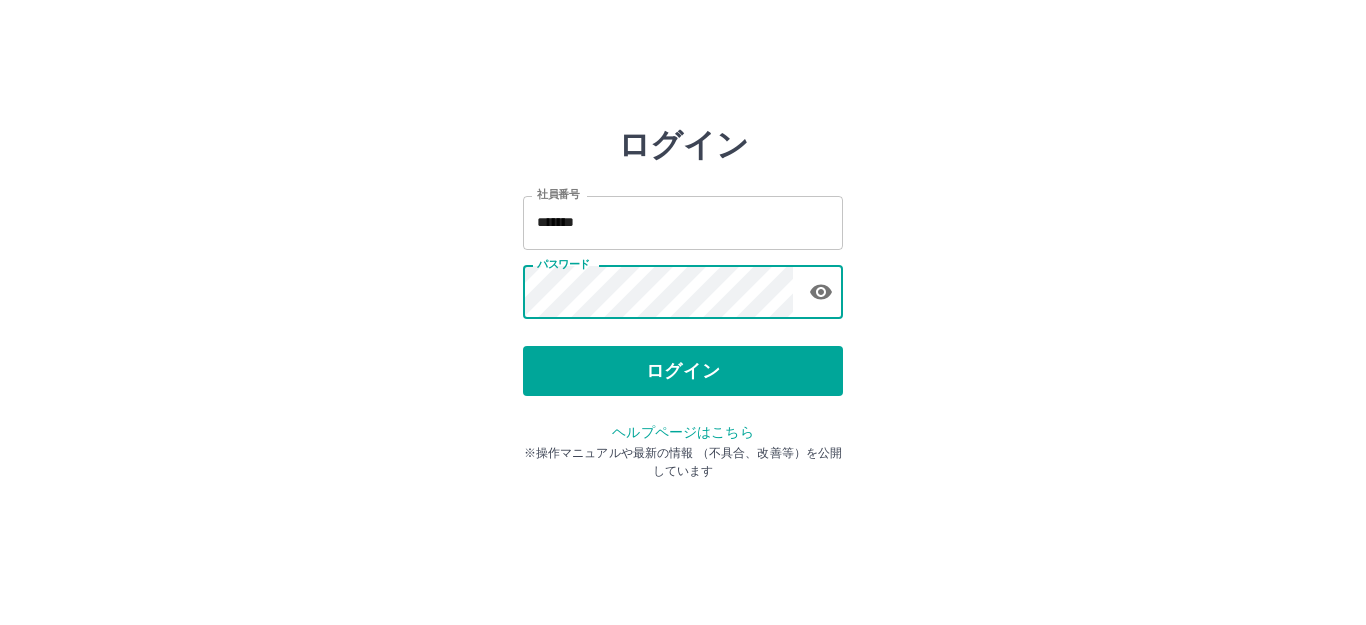 click on "ログイン" at bounding box center (683, 371) 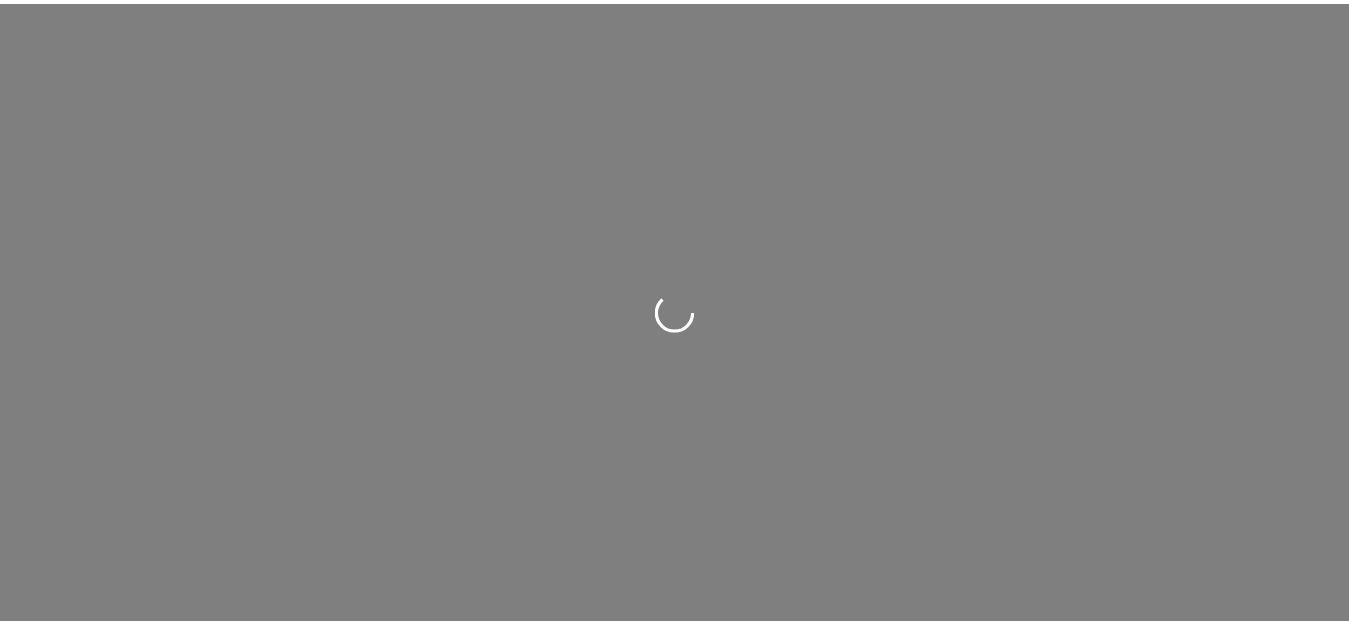 scroll, scrollTop: 0, scrollLeft: 0, axis: both 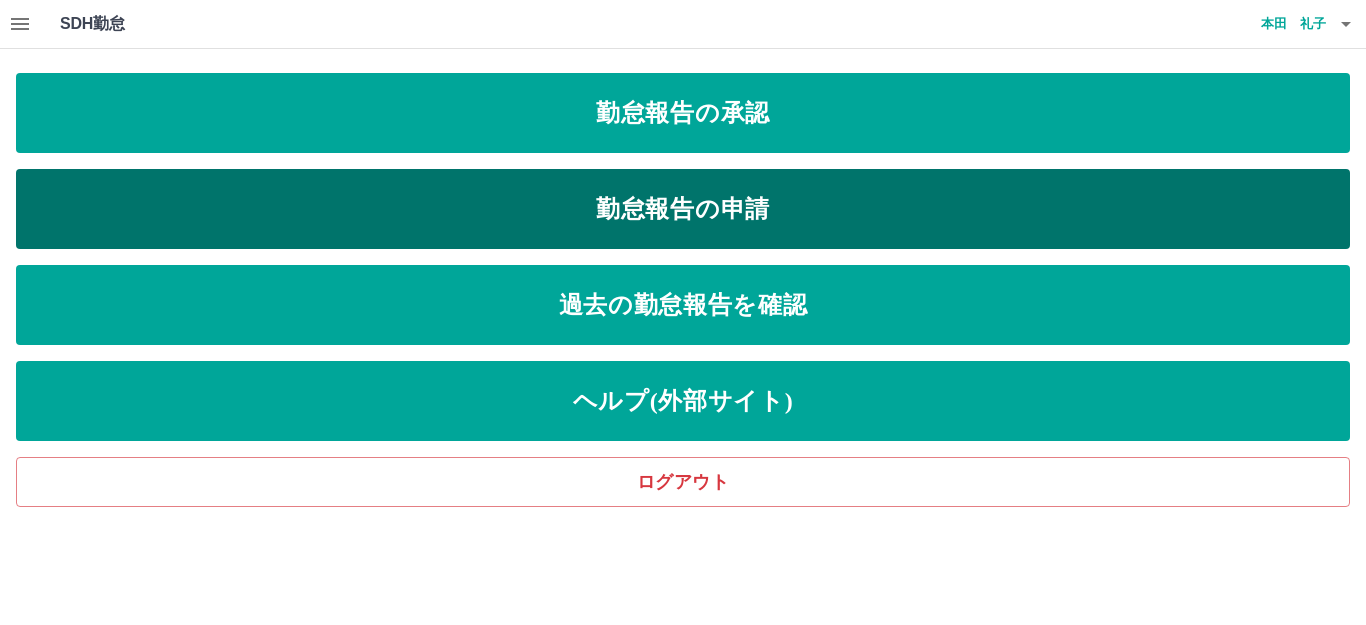 click on "勤怠報告の申請" at bounding box center [683, 209] 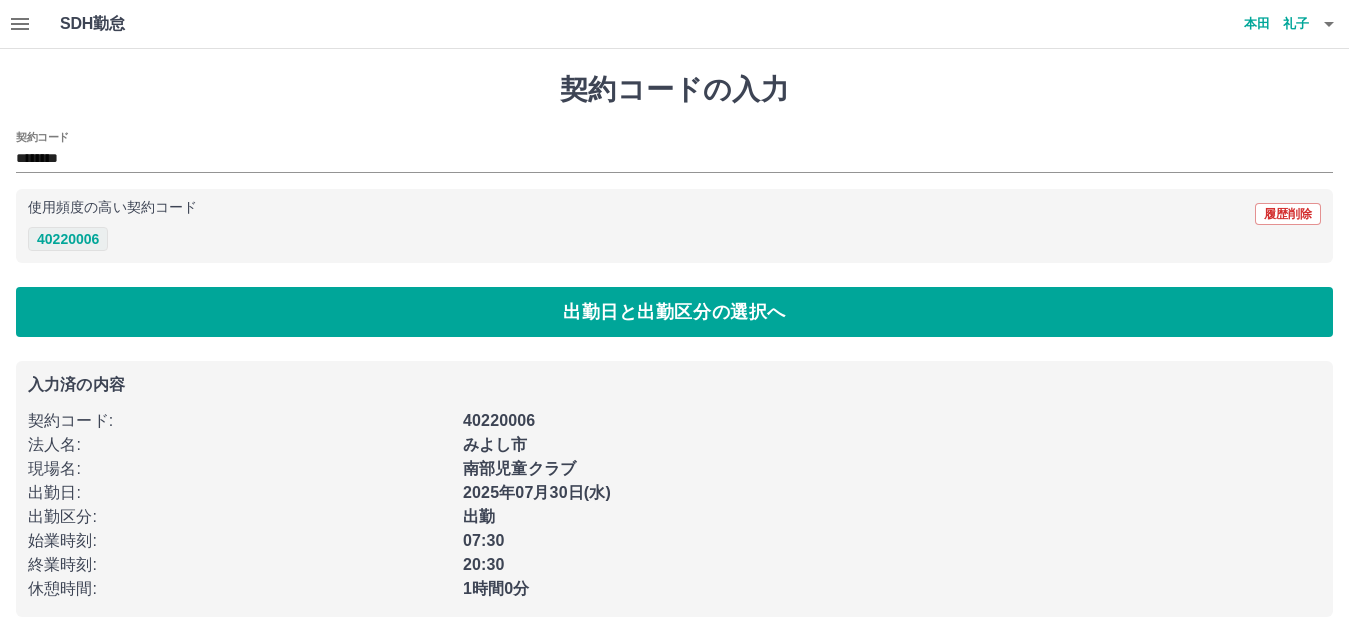 click on "40220006" at bounding box center (68, 239) 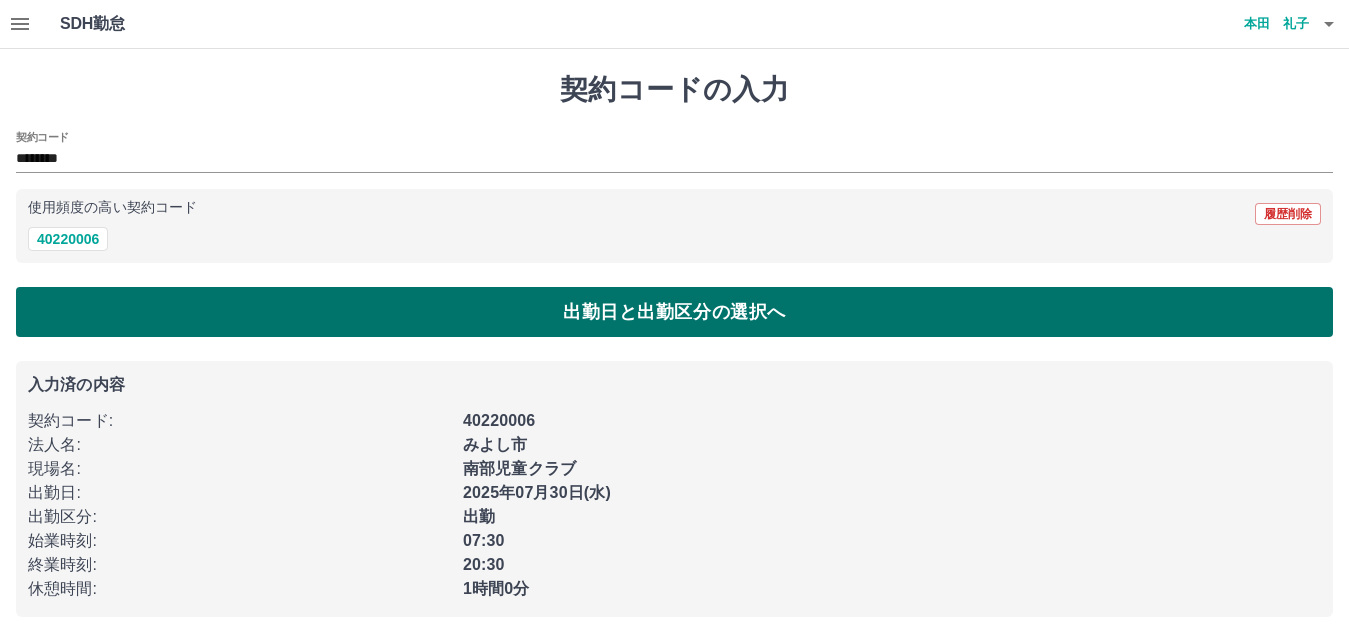 click on "出勤日と出勤区分の選択へ" at bounding box center (674, 312) 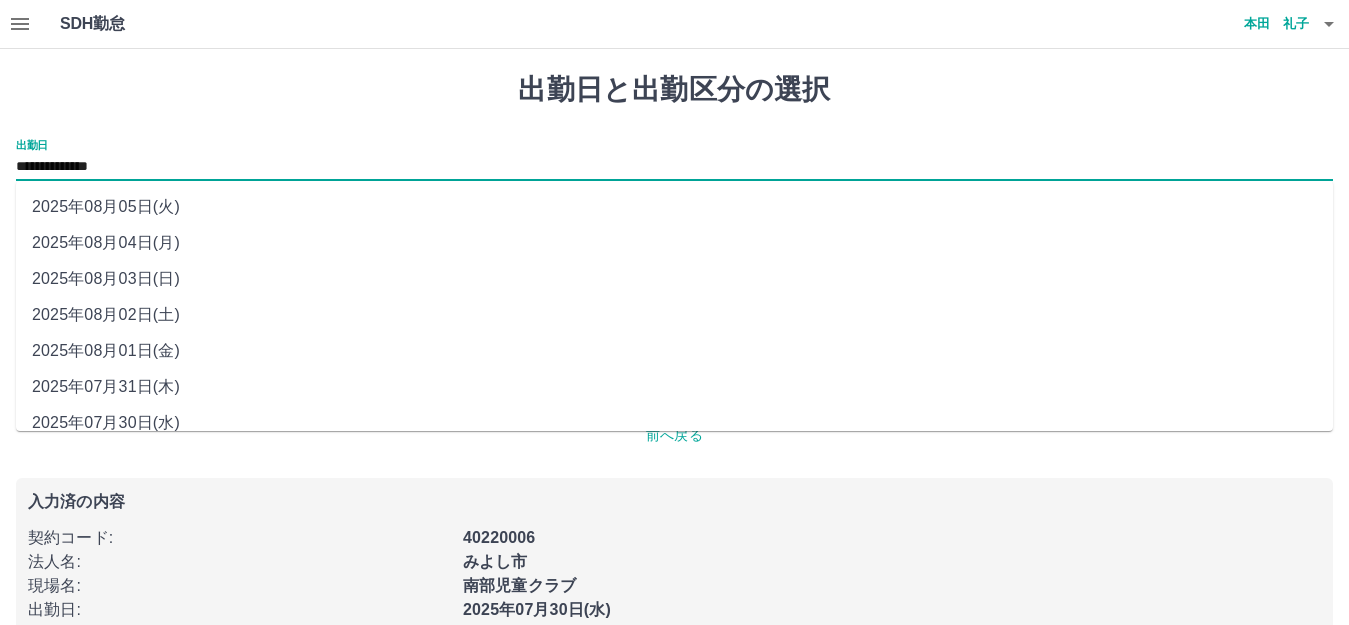 click on "**********" at bounding box center [674, 167] 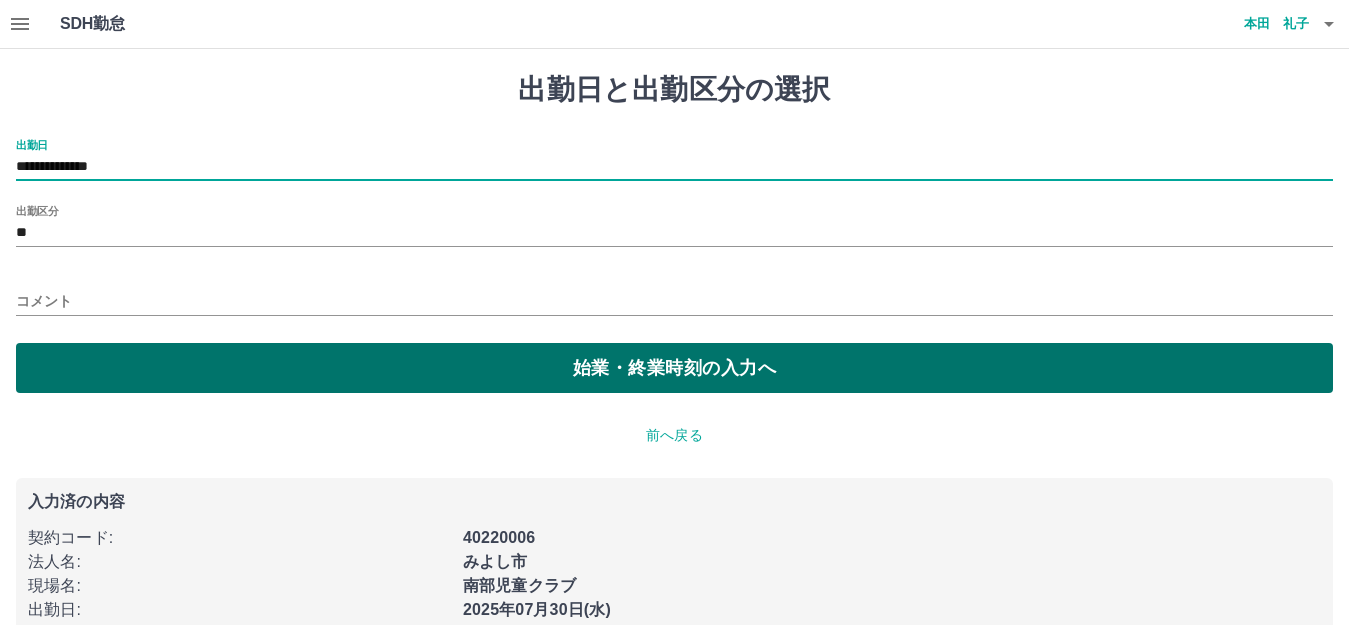 click on "始業・終業時刻の入力へ" at bounding box center [674, 368] 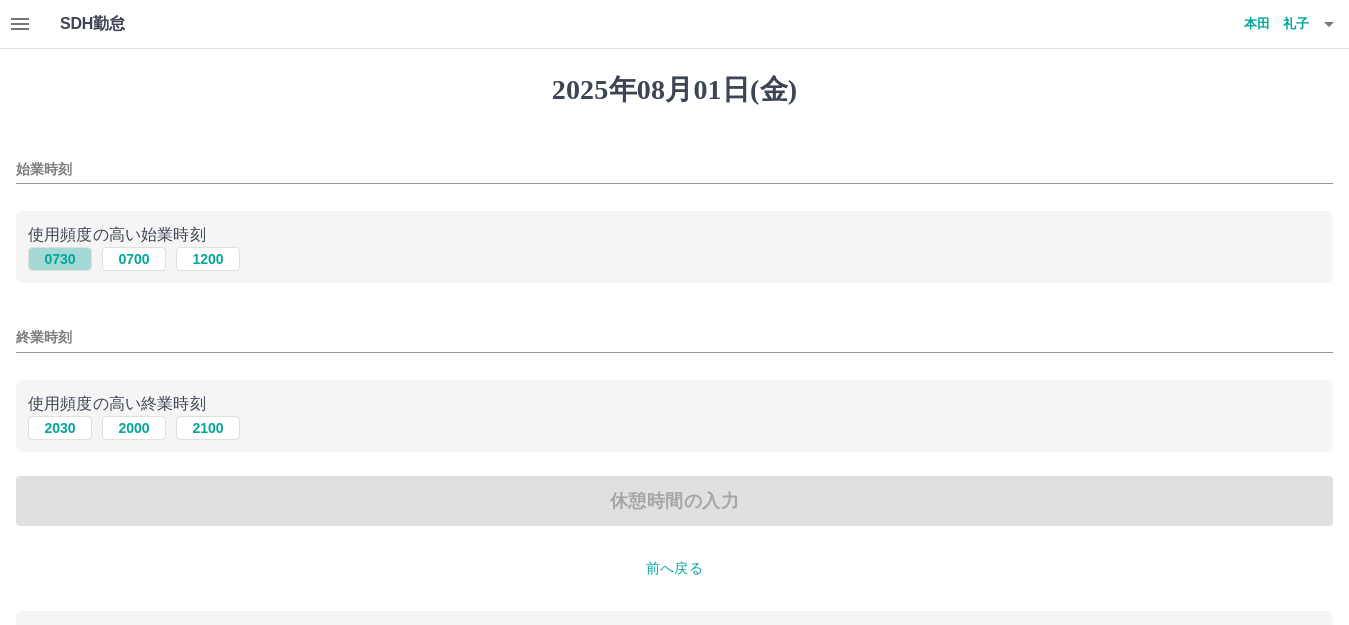 click on "0730" at bounding box center (60, 259) 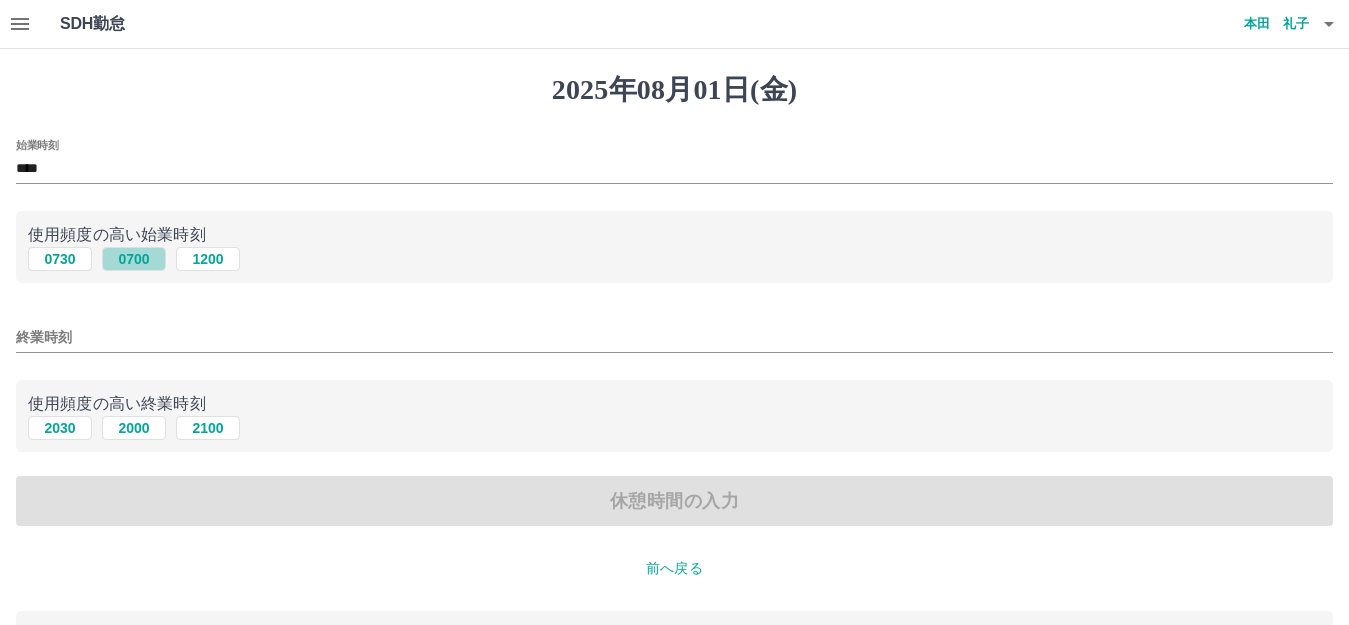 click on "0700" at bounding box center (134, 259) 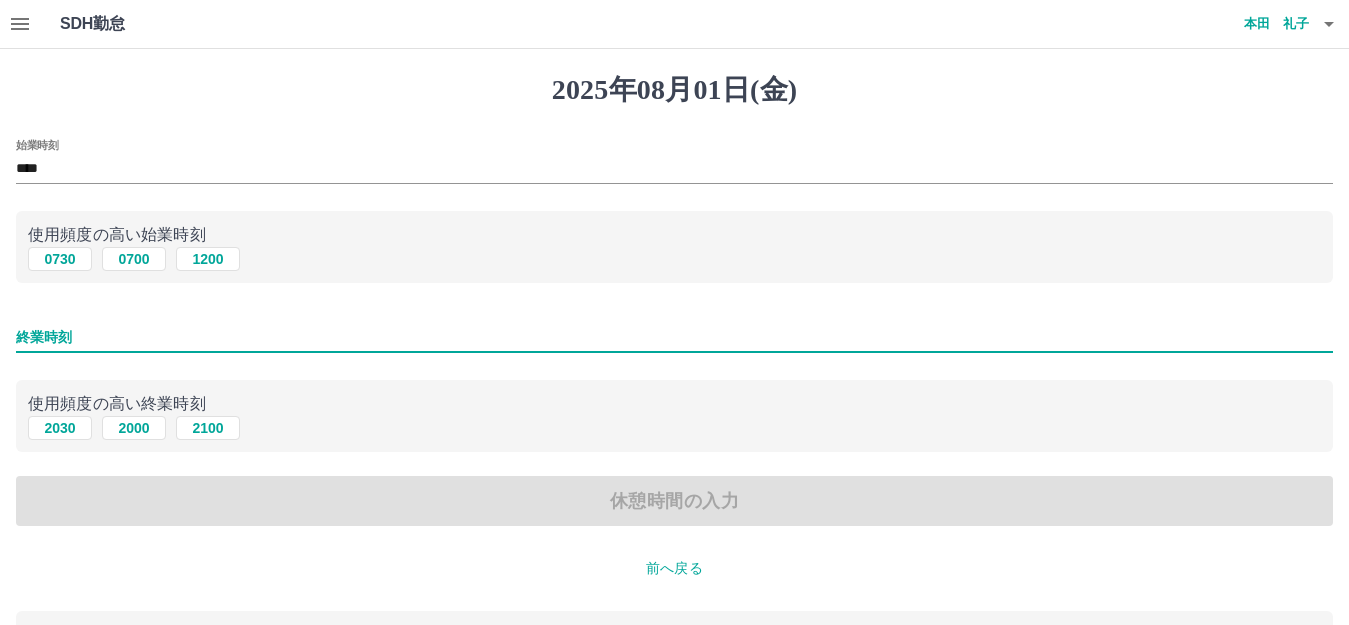 click on "終業時刻" at bounding box center [674, 337] 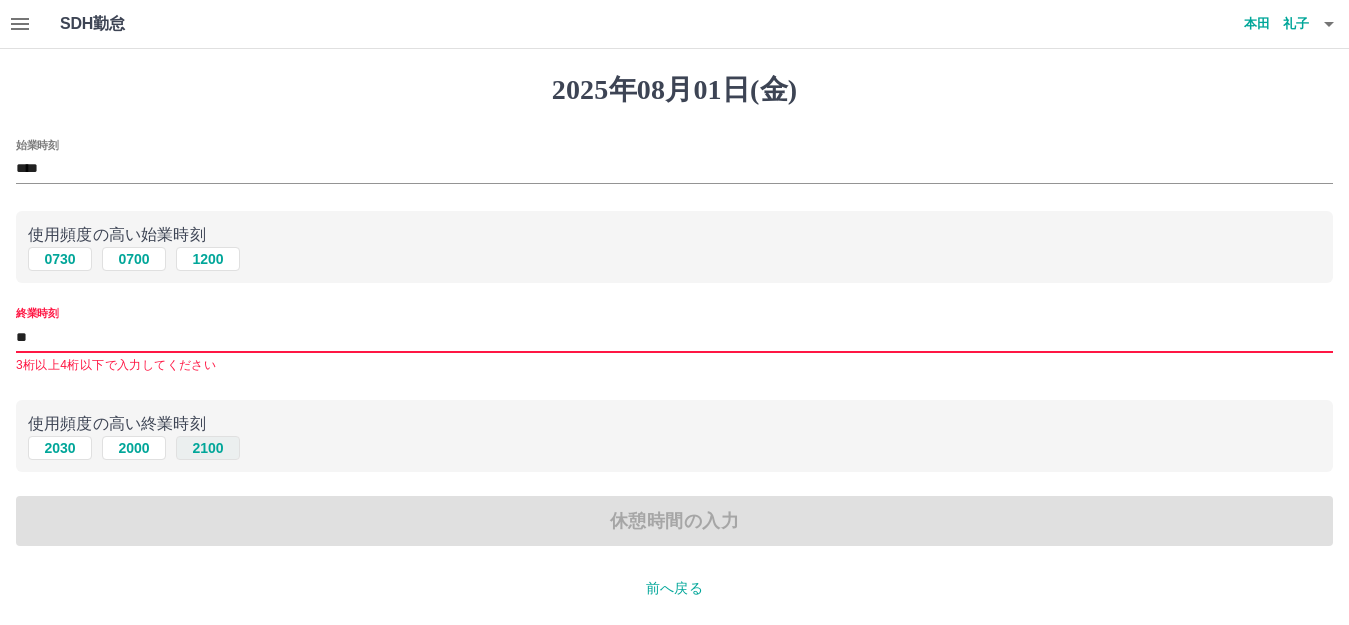 click on "2100" at bounding box center (208, 448) 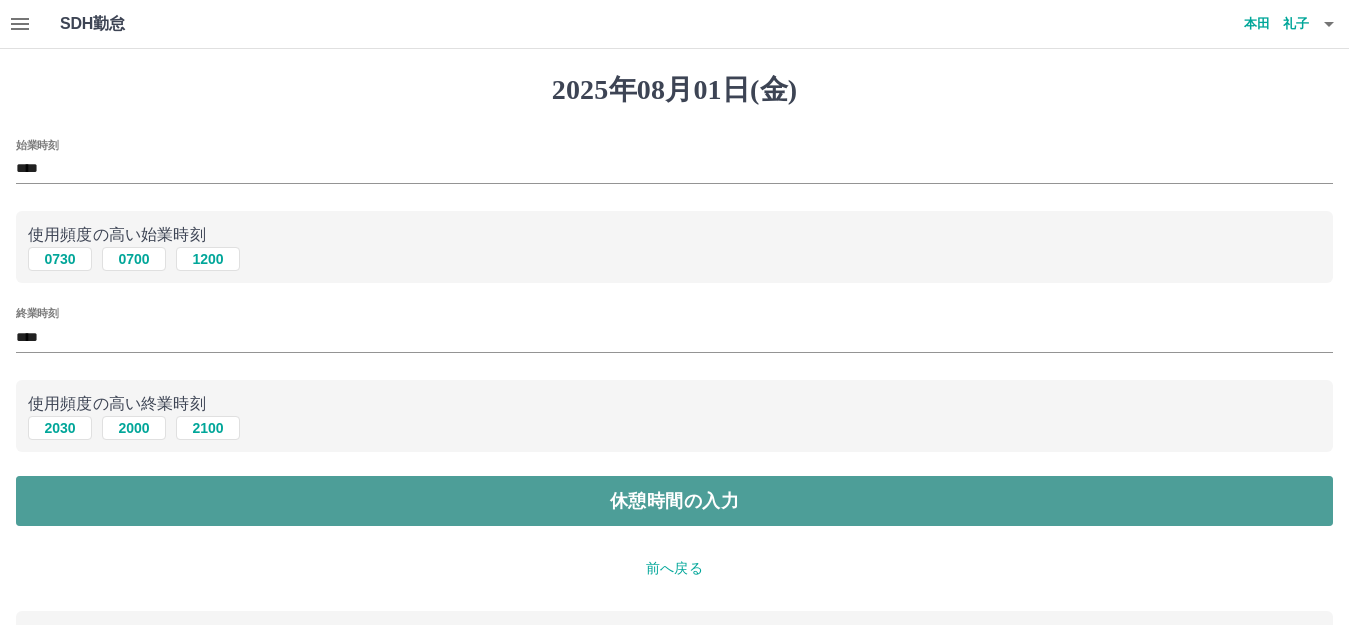 click on "休憩時間の入力" at bounding box center (674, 501) 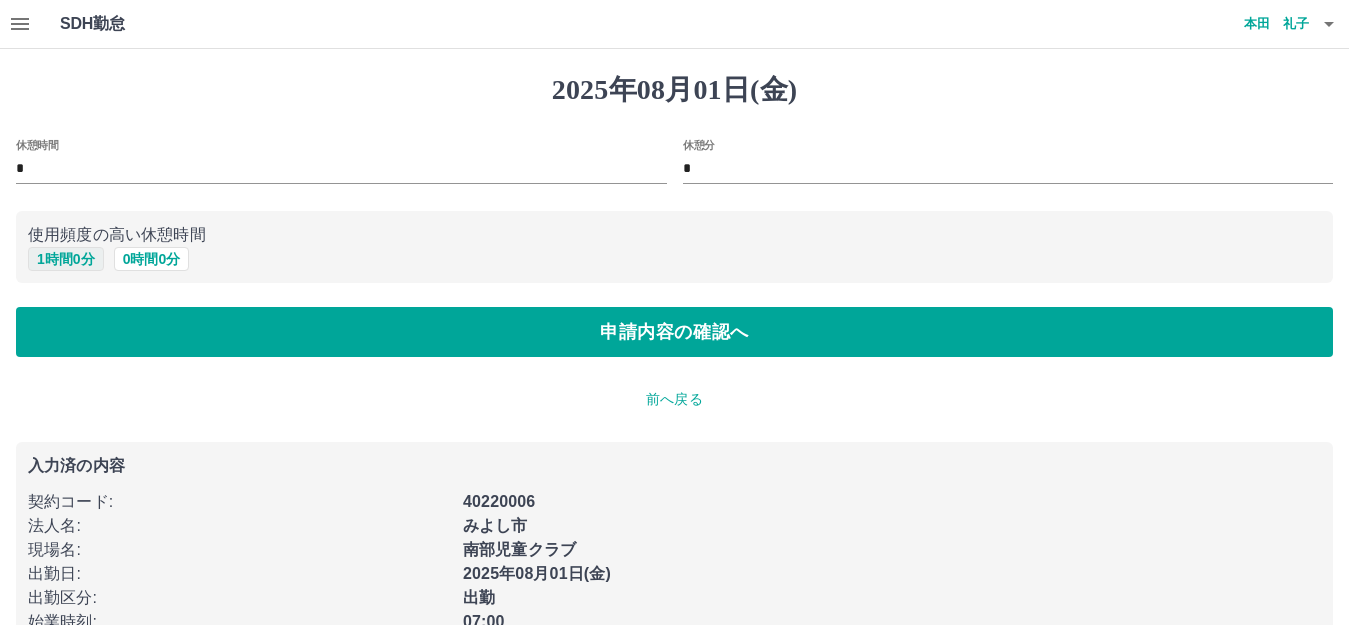 click on "1 時間 0 分" at bounding box center [66, 259] 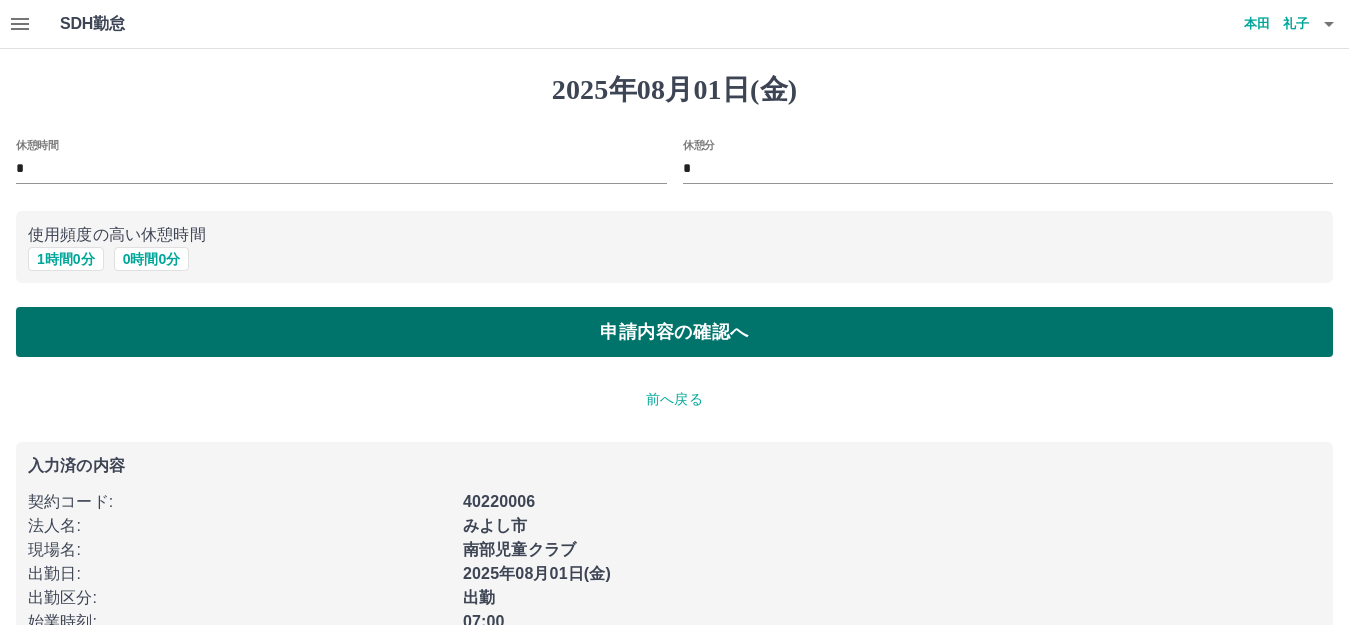 click on "申請内容の確認へ" at bounding box center (674, 332) 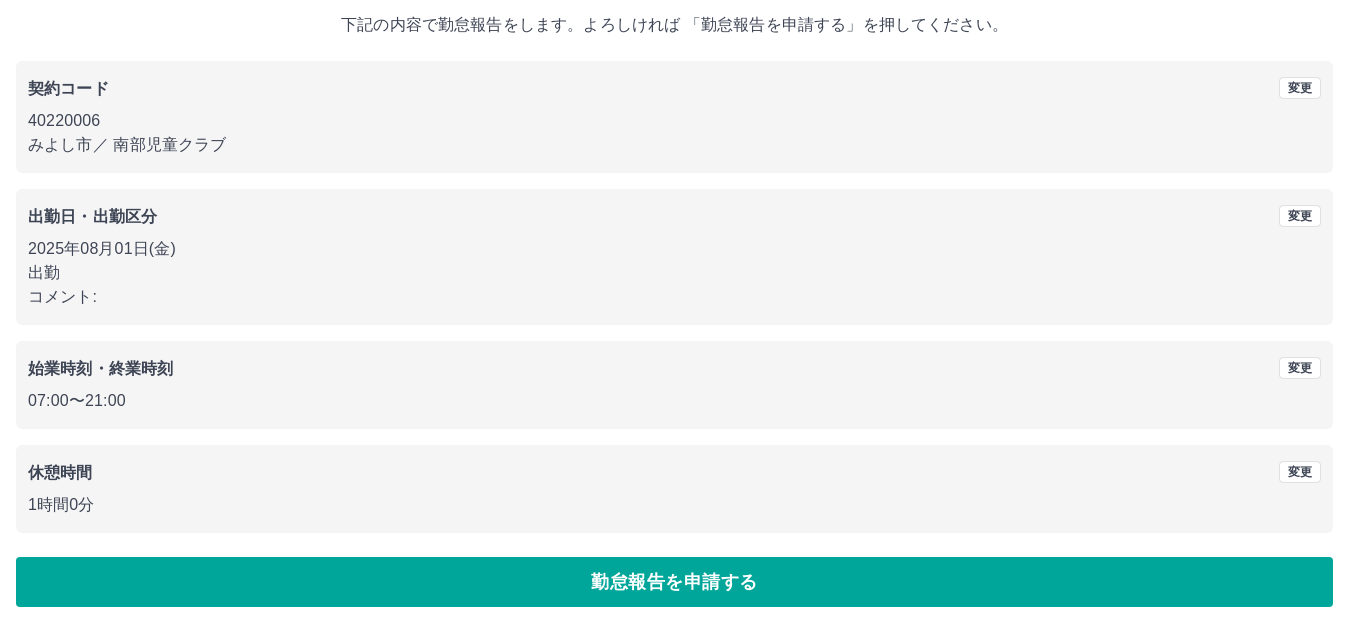 scroll, scrollTop: 124, scrollLeft: 0, axis: vertical 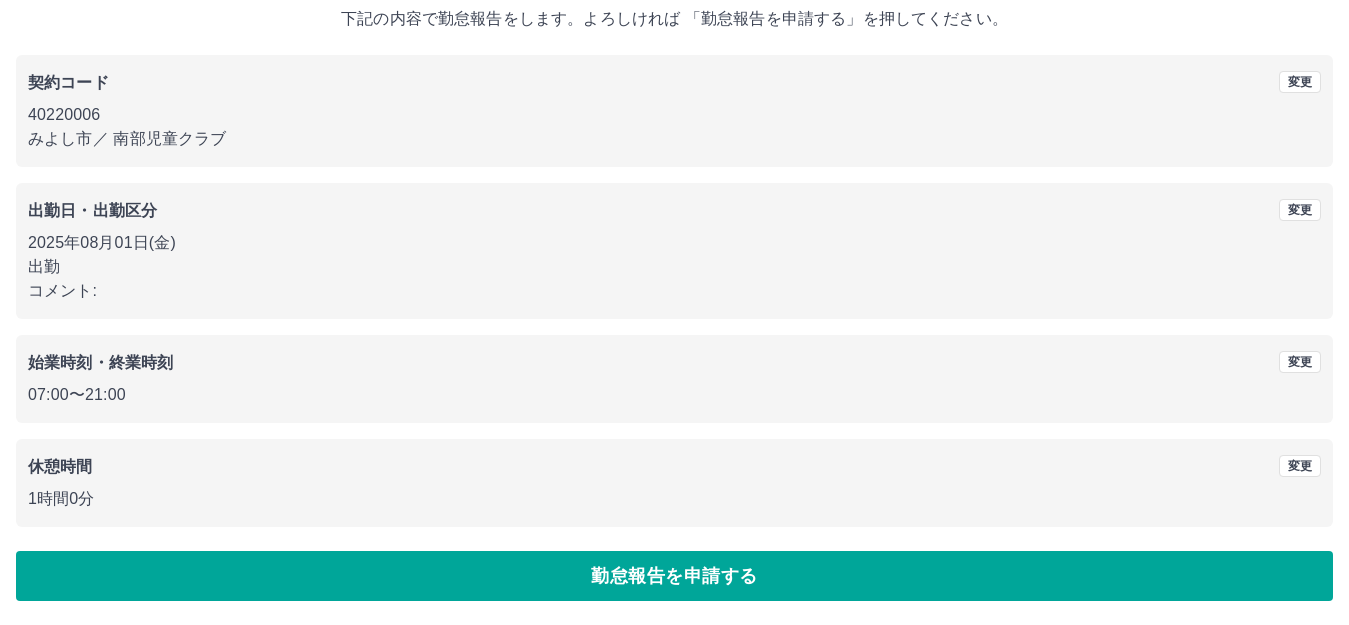 click on "勤怠報告を申請する" at bounding box center (674, 576) 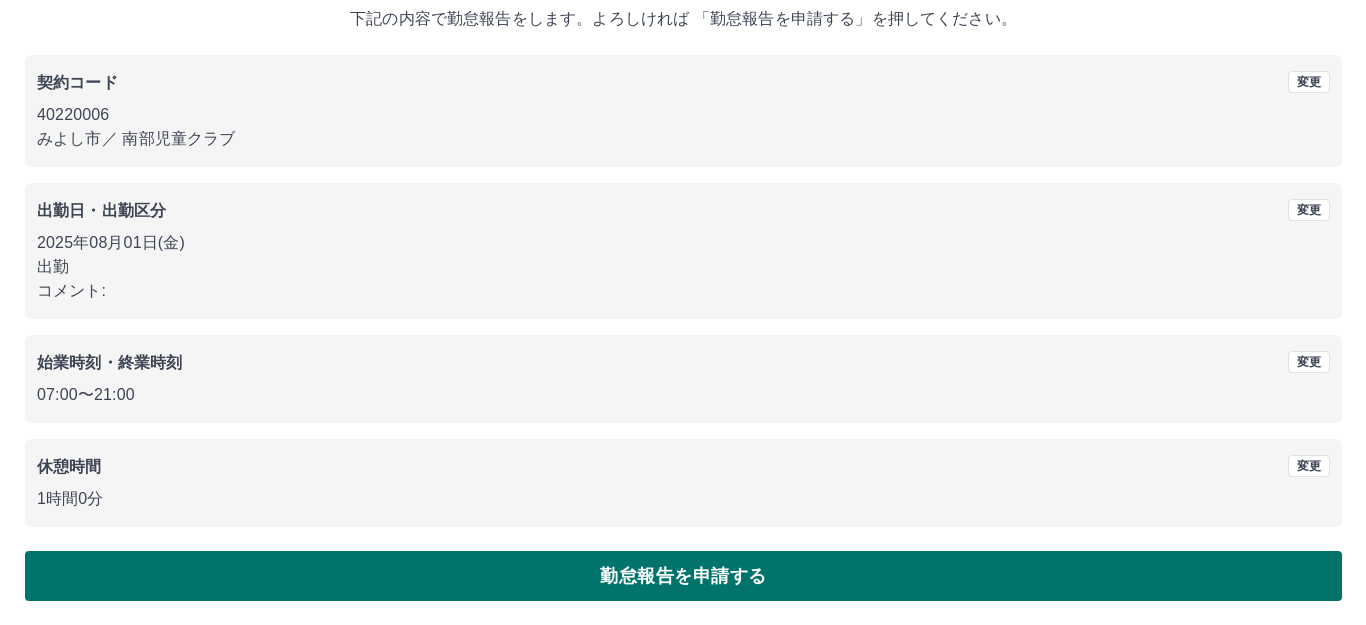 scroll, scrollTop: 0, scrollLeft: 0, axis: both 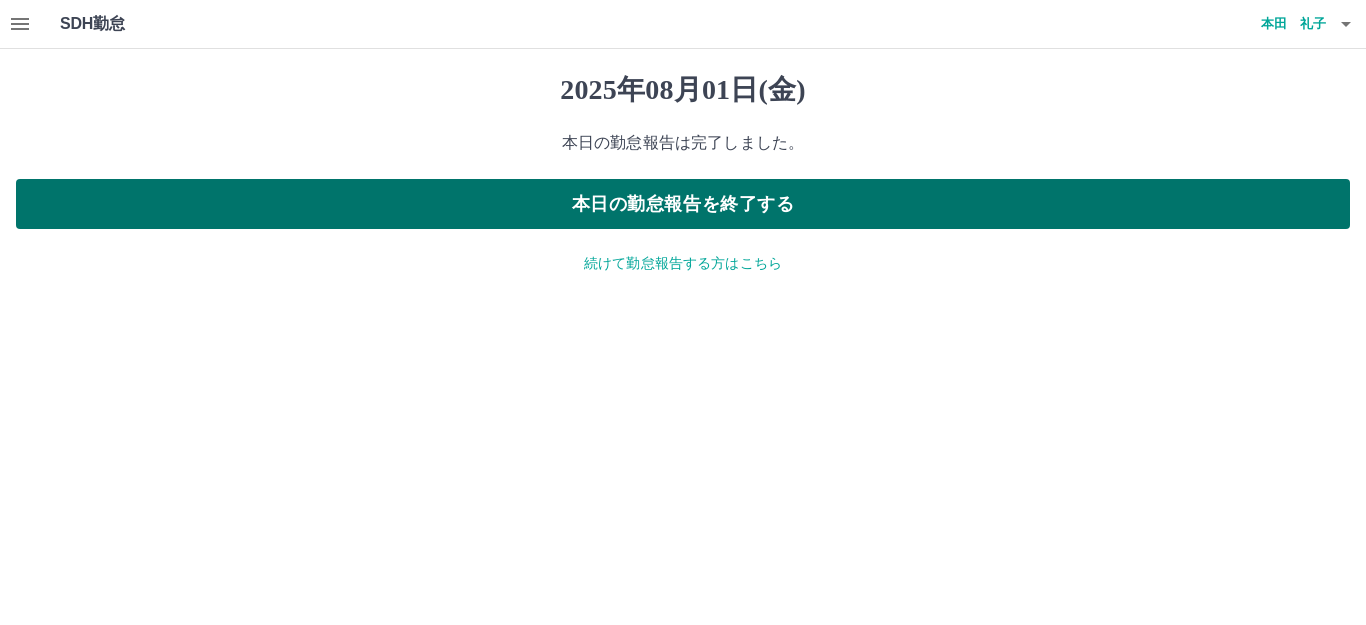 click on "本日の勤怠報告を終了する" at bounding box center [683, 204] 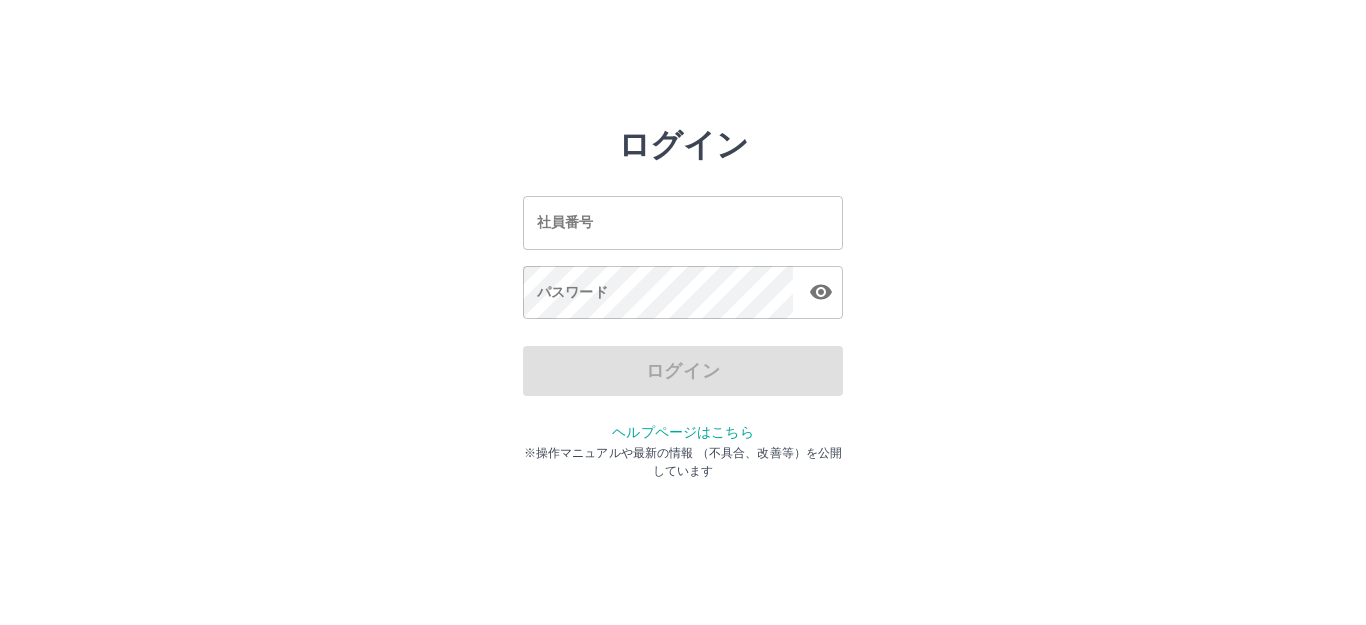 scroll, scrollTop: 0, scrollLeft: 0, axis: both 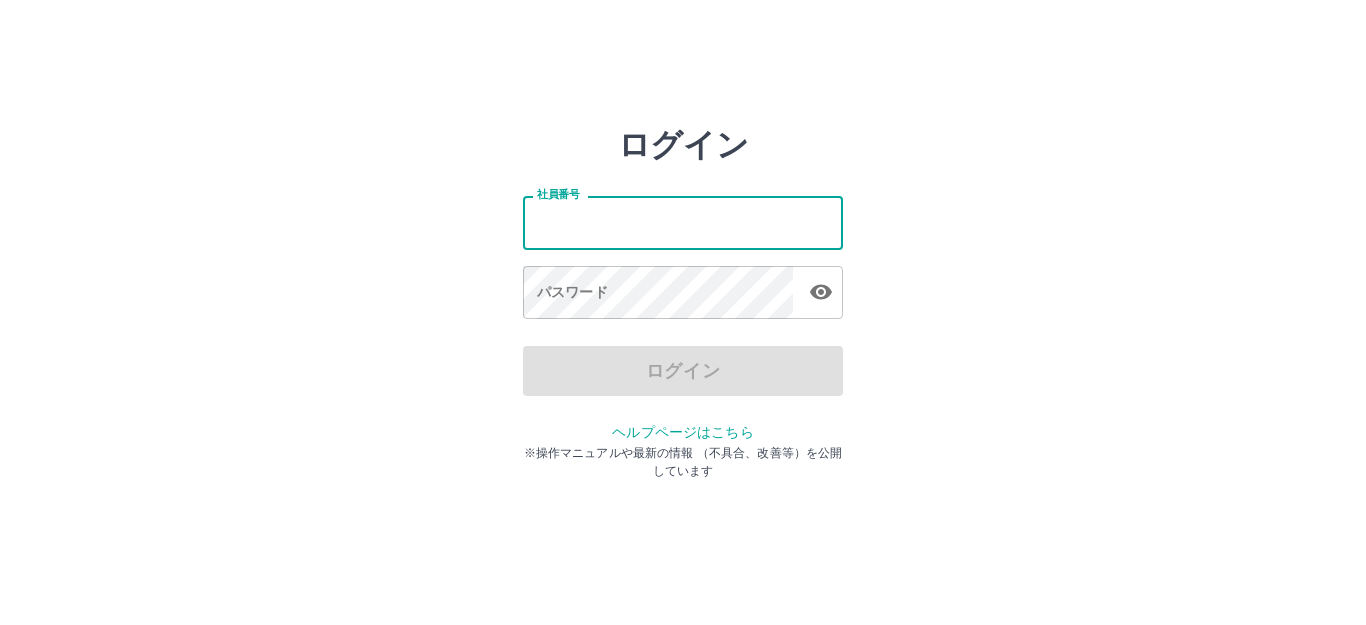 click on "社員番号" at bounding box center (683, 222) 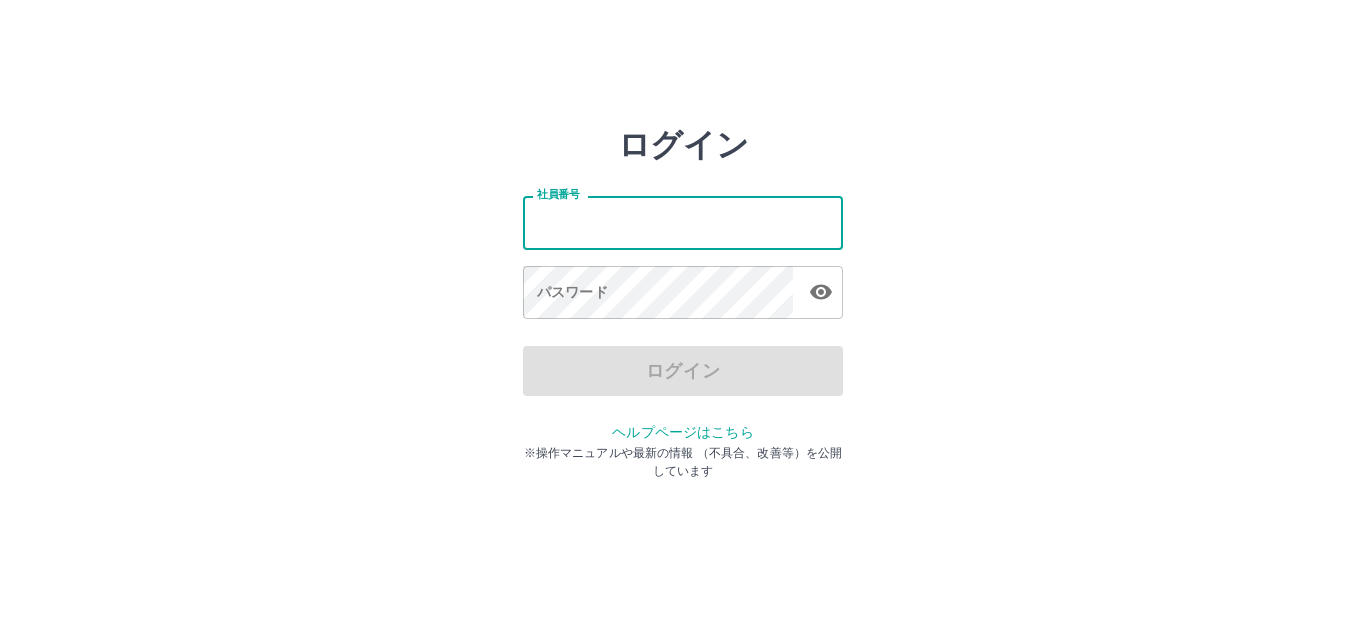 type on "*******" 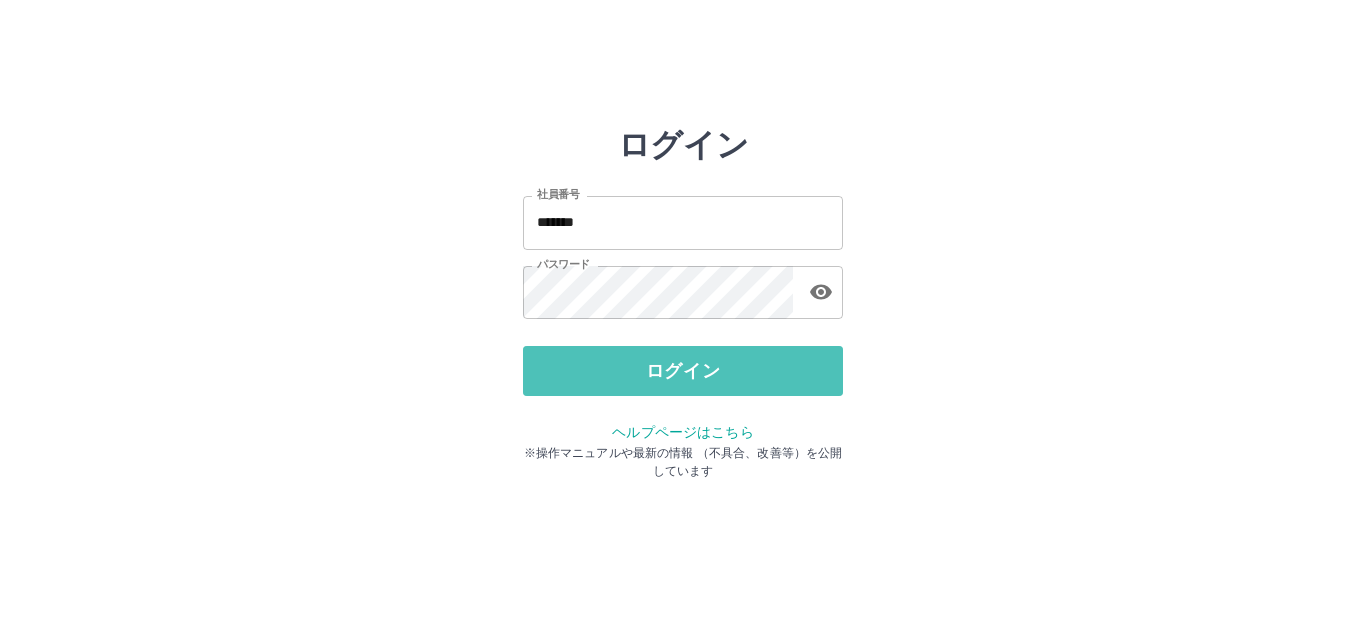 click on "ログイン" at bounding box center (683, 371) 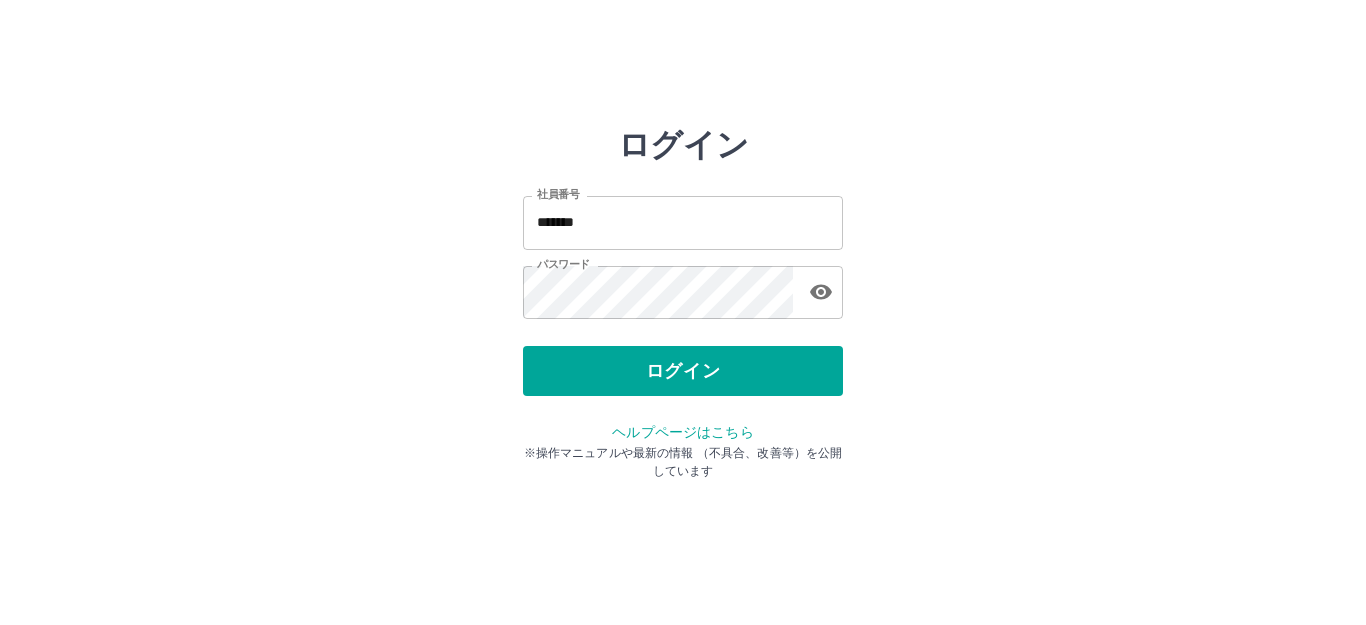 type 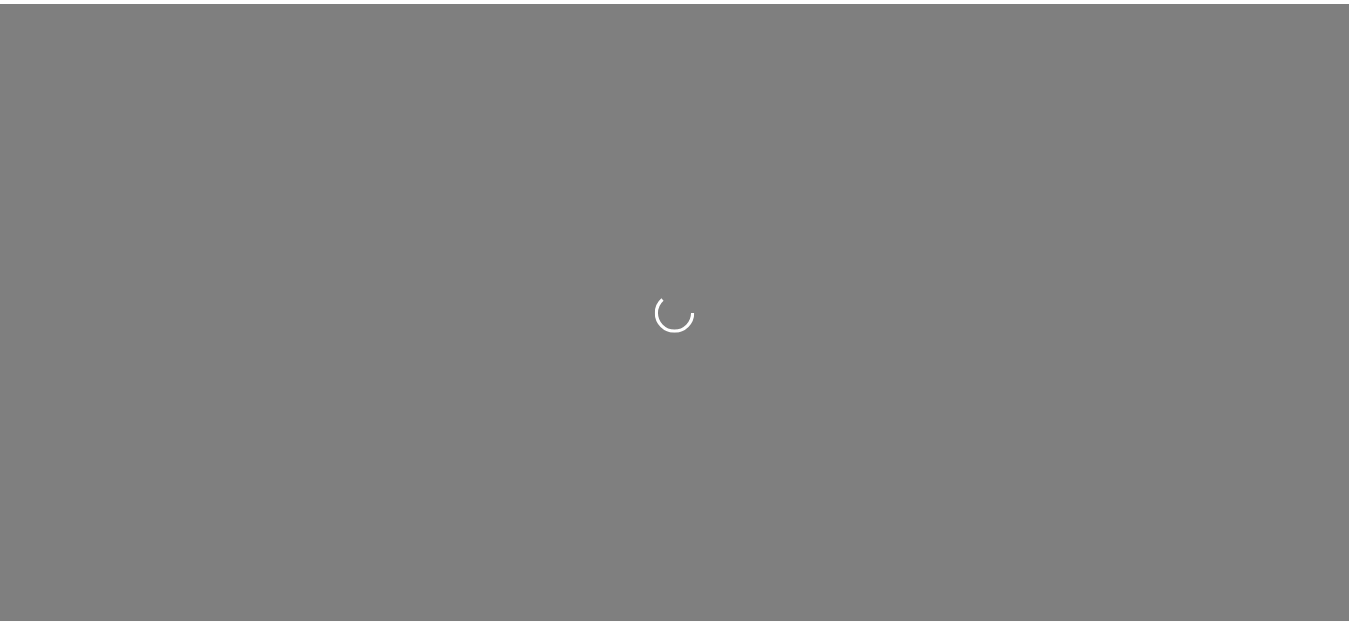 scroll, scrollTop: 0, scrollLeft: 0, axis: both 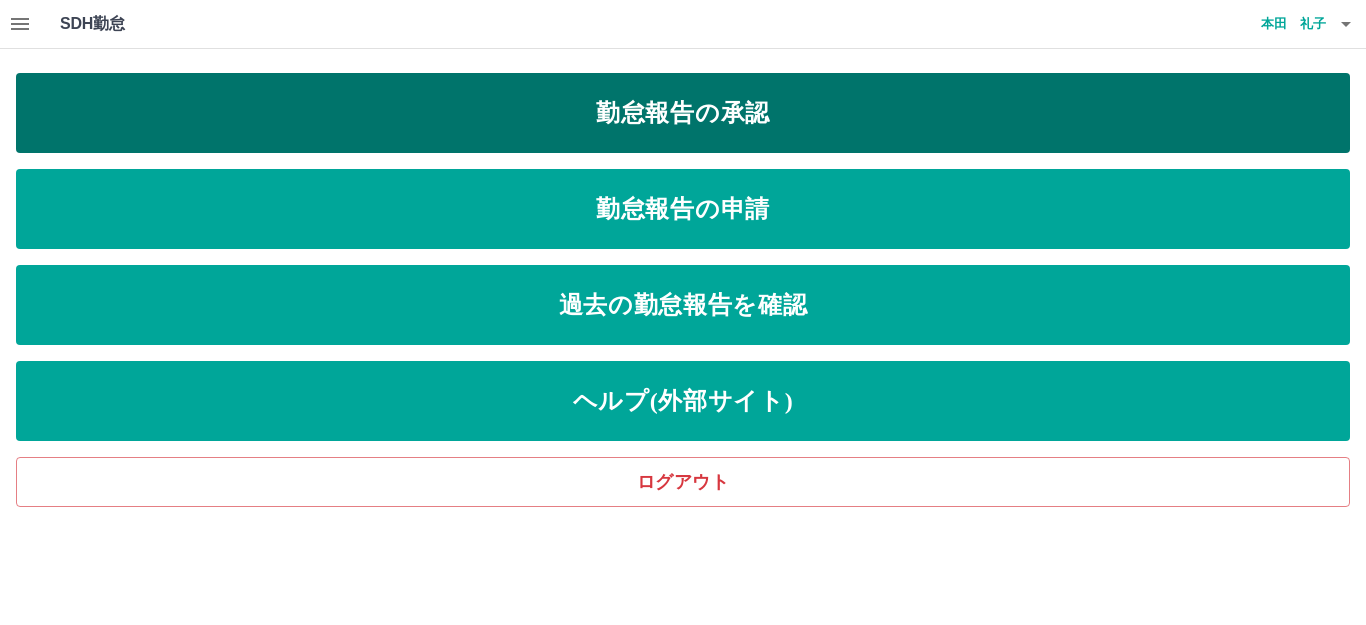 click on "勤怠報告の承認" at bounding box center [683, 113] 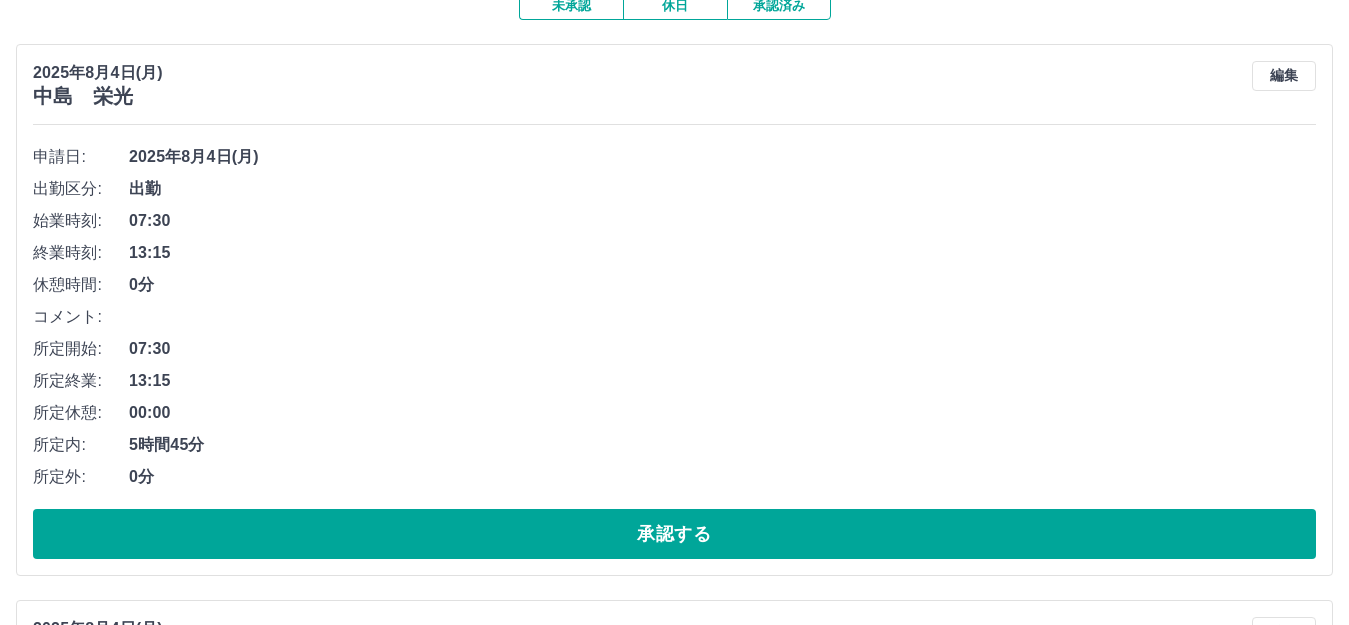 scroll, scrollTop: 200, scrollLeft: 0, axis: vertical 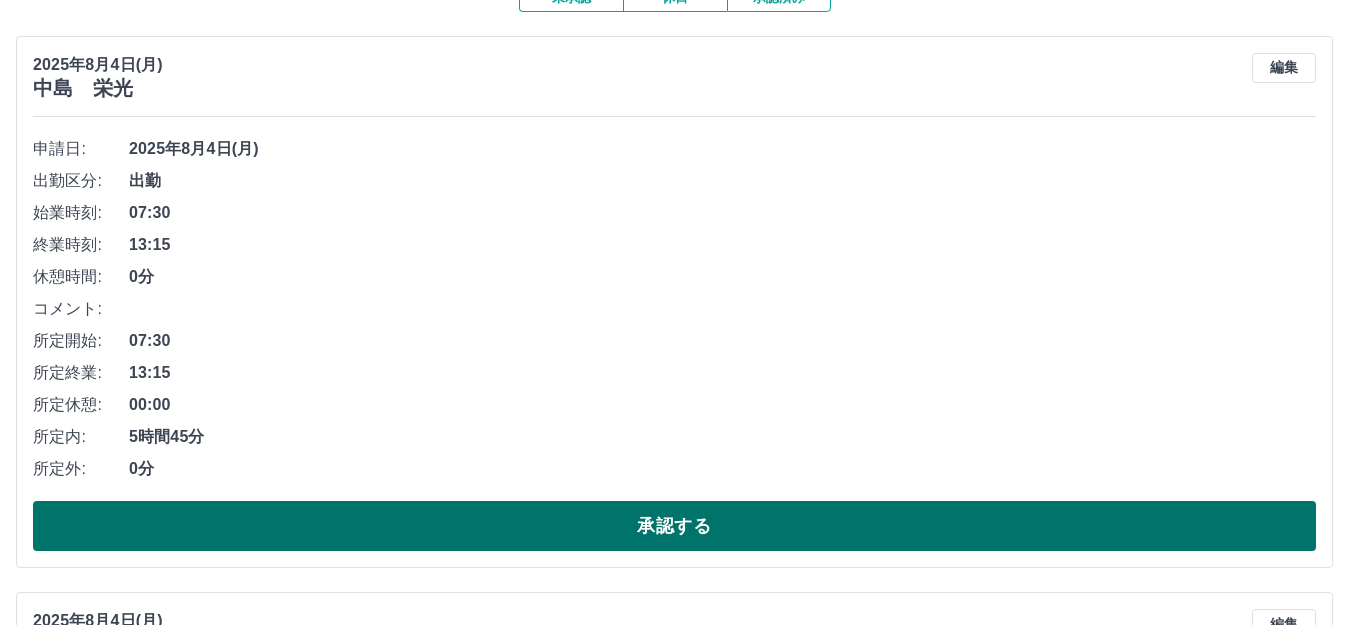 drag, startPoint x: 237, startPoint y: 536, endPoint x: 247, endPoint y: 538, distance: 10.198039 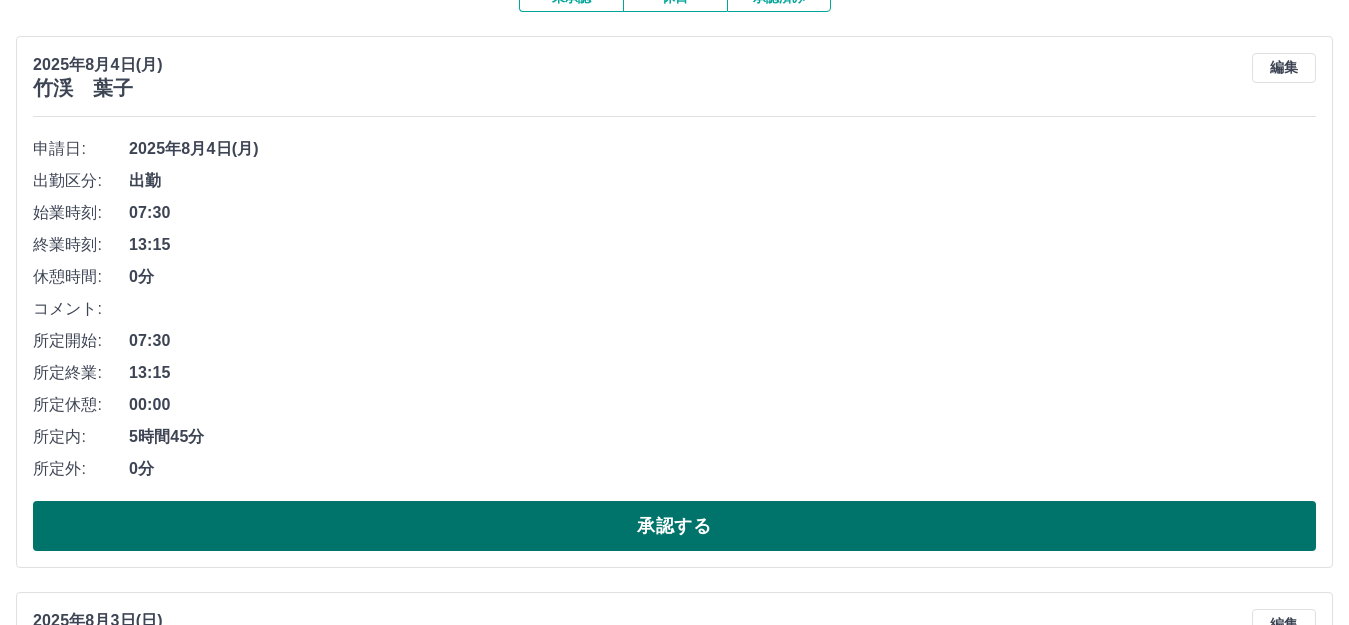 click on "承認する" at bounding box center (674, 526) 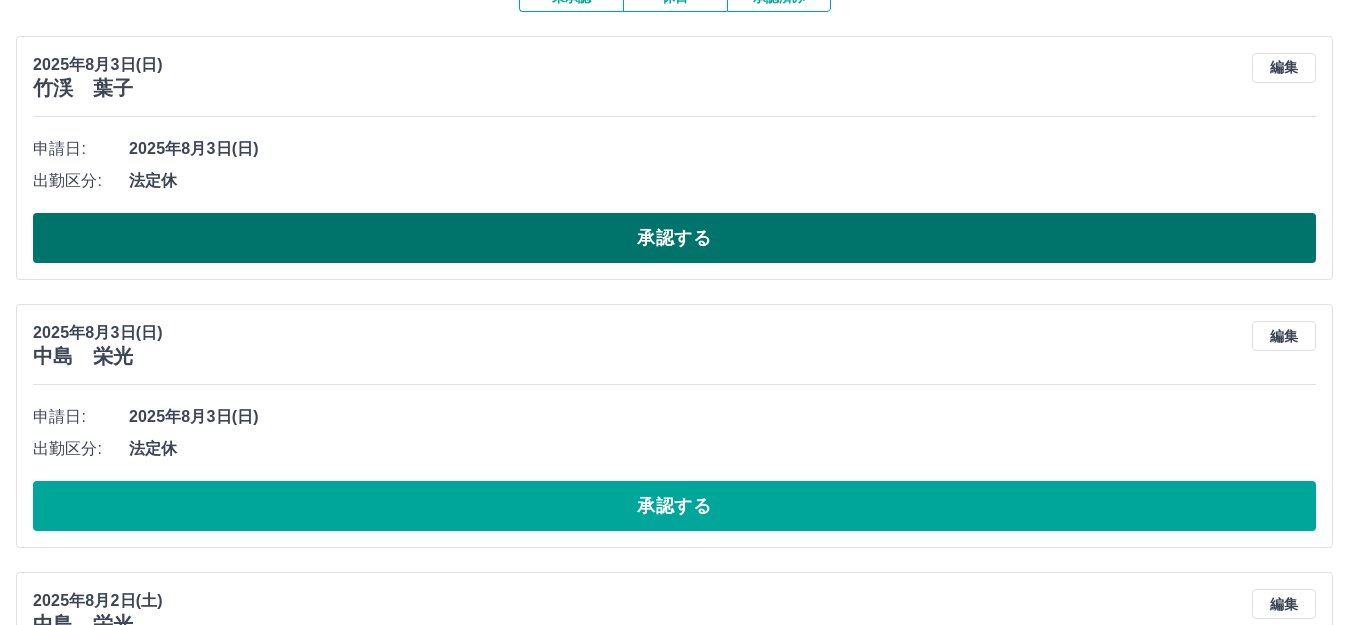 click on "承認する" at bounding box center (674, 238) 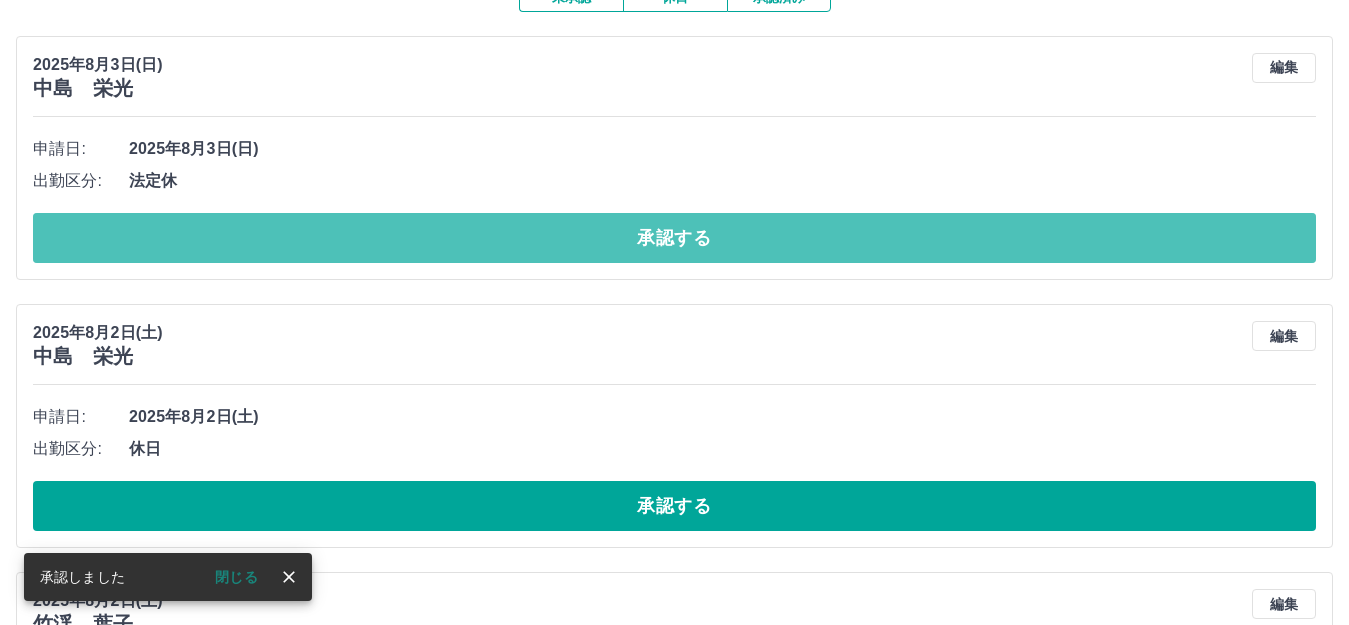 click on "承認する" at bounding box center [674, 238] 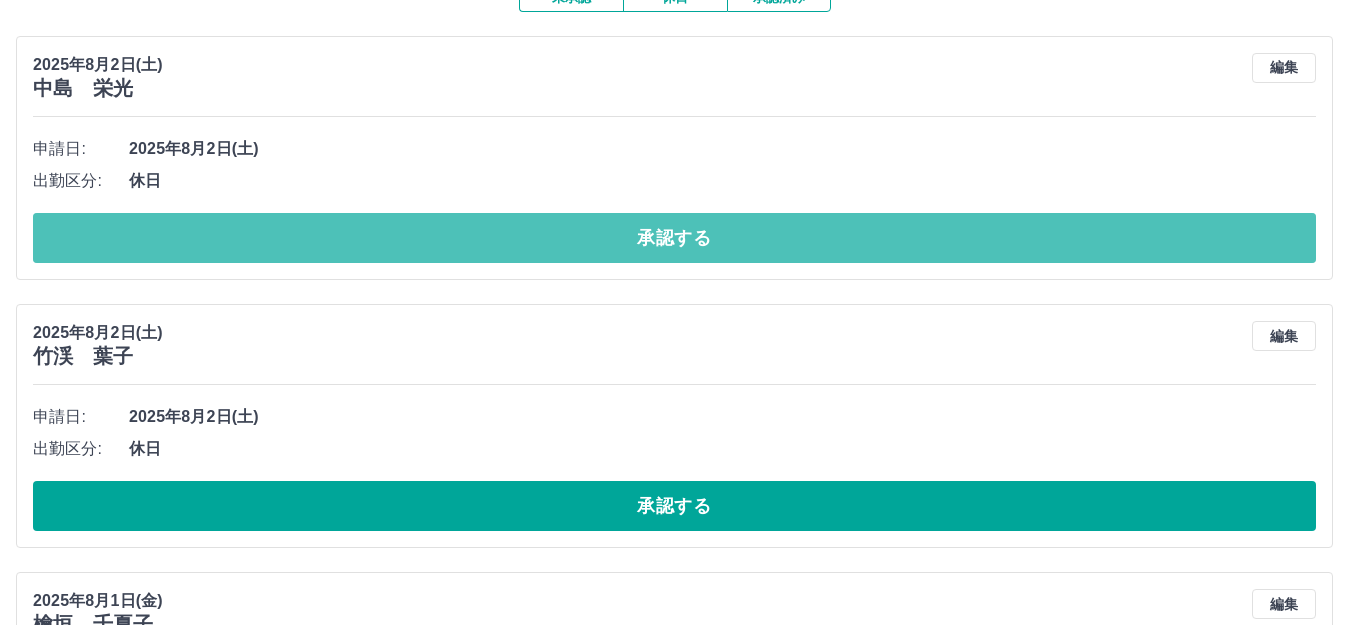 click on "承認する" at bounding box center [674, 238] 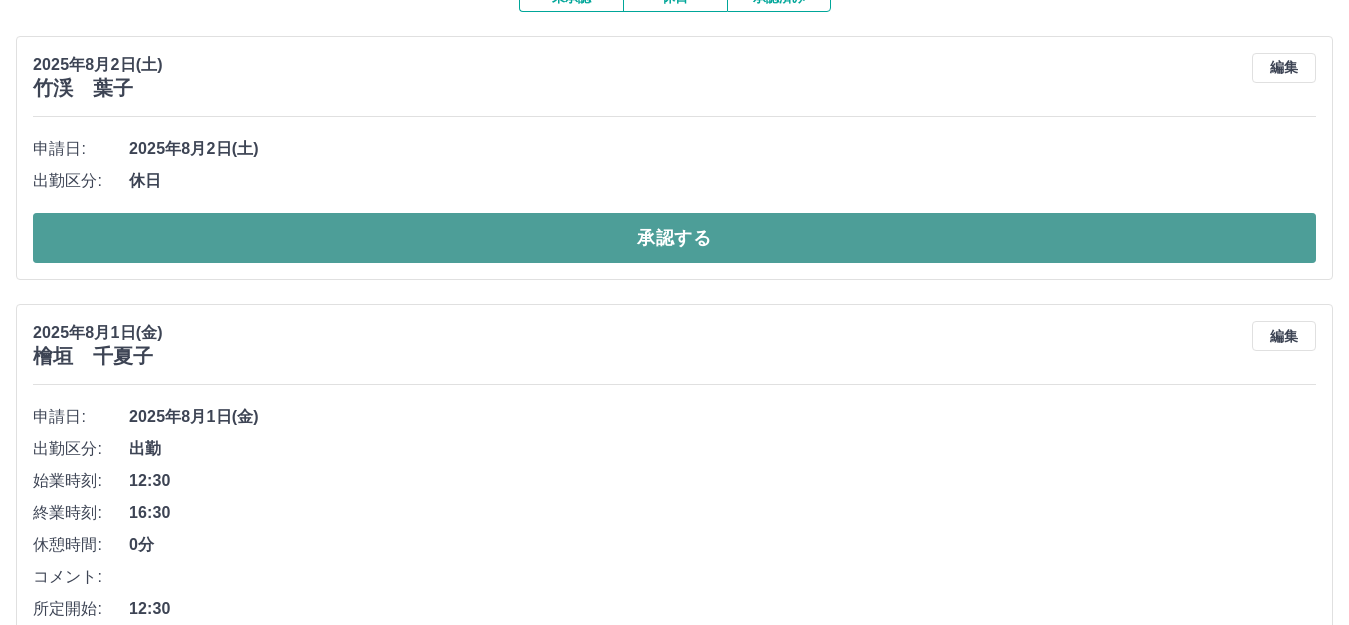 click on "承認する" at bounding box center (674, 238) 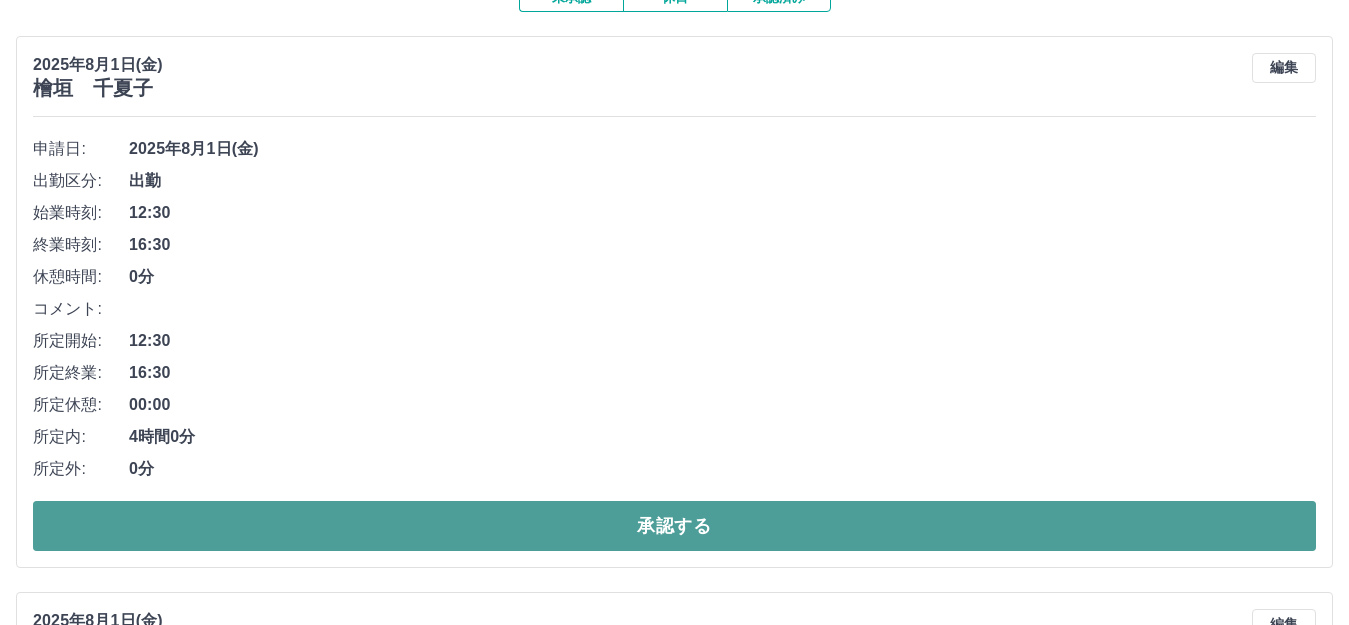 click on "承認する" at bounding box center [674, 526] 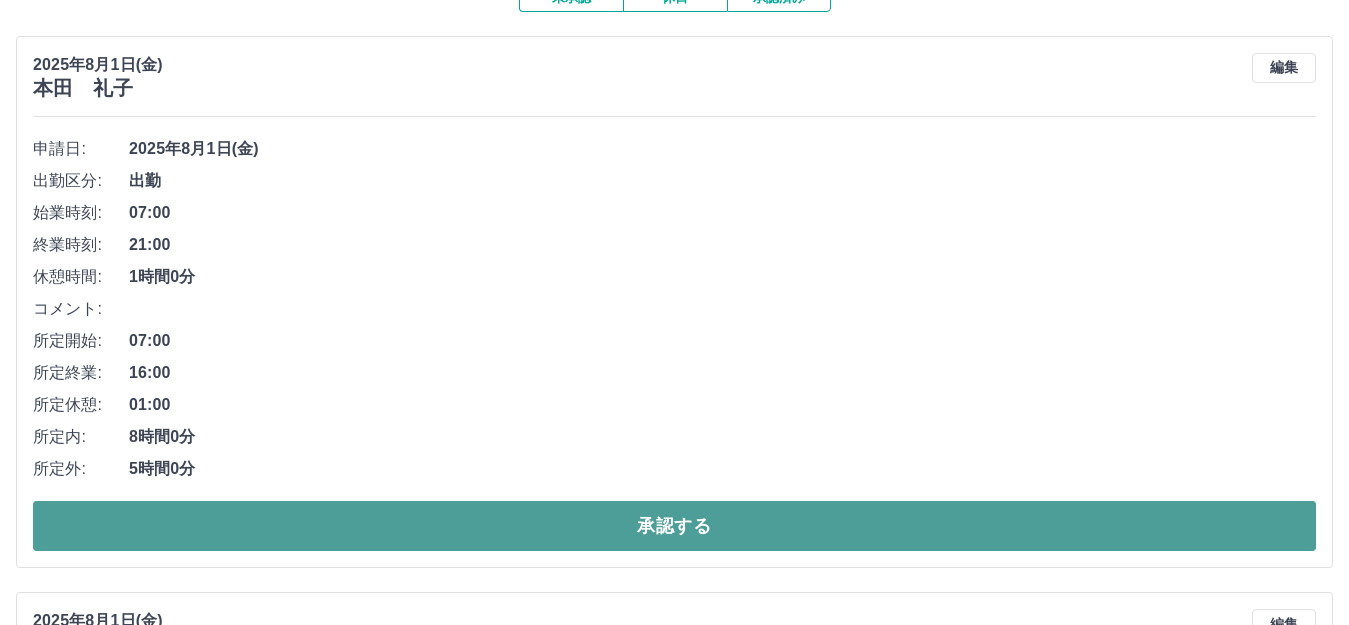 click on "承認する" at bounding box center [674, 526] 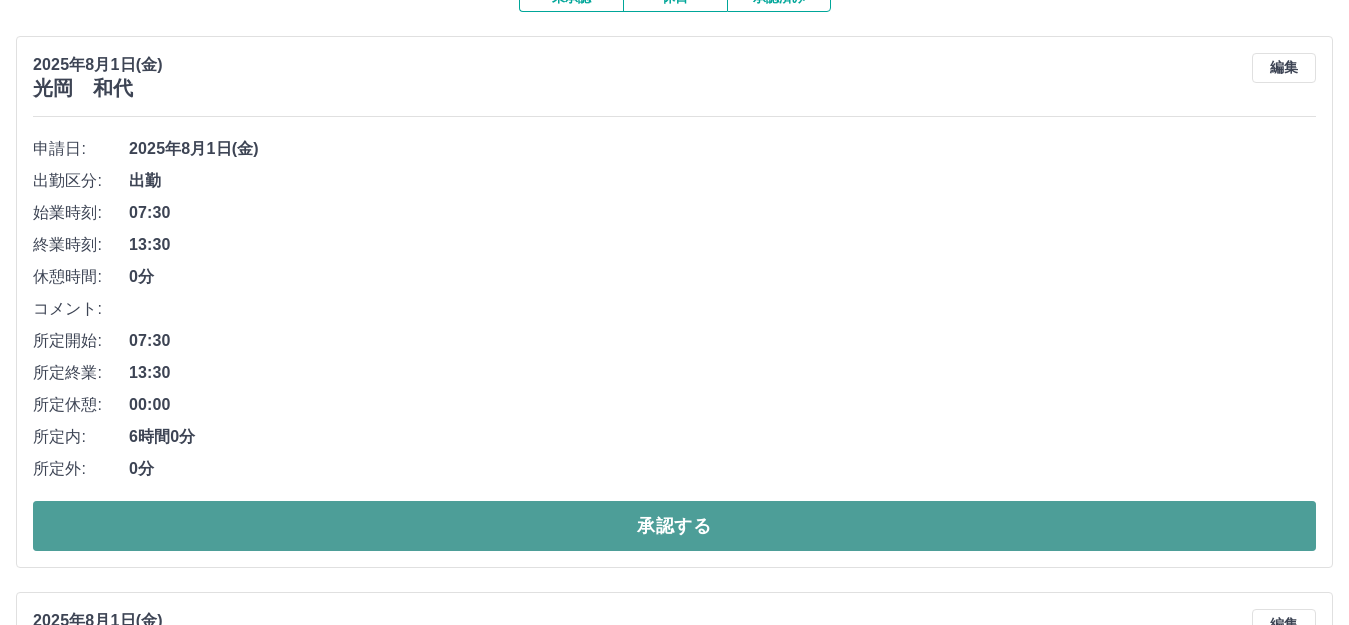 click on "承認する" at bounding box center (674, 526) 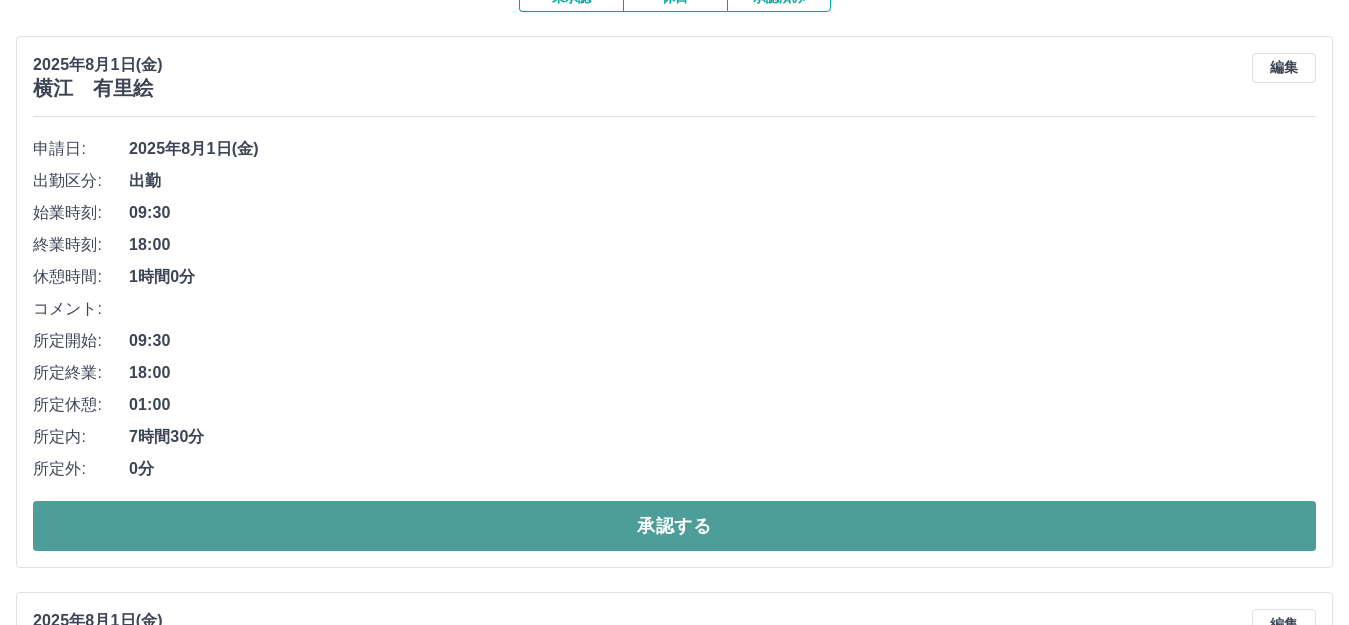 click on "承認する" at bounding box center [674, 526] 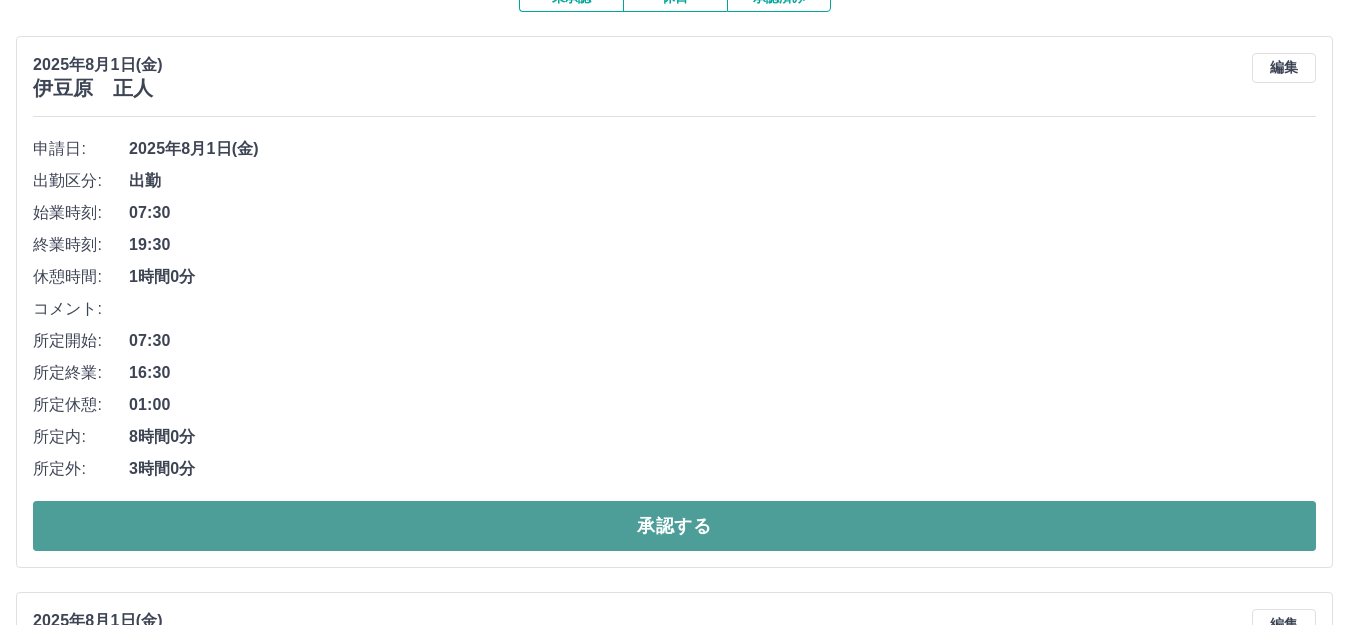 click on "承認する" at bounding box center (674, 526) 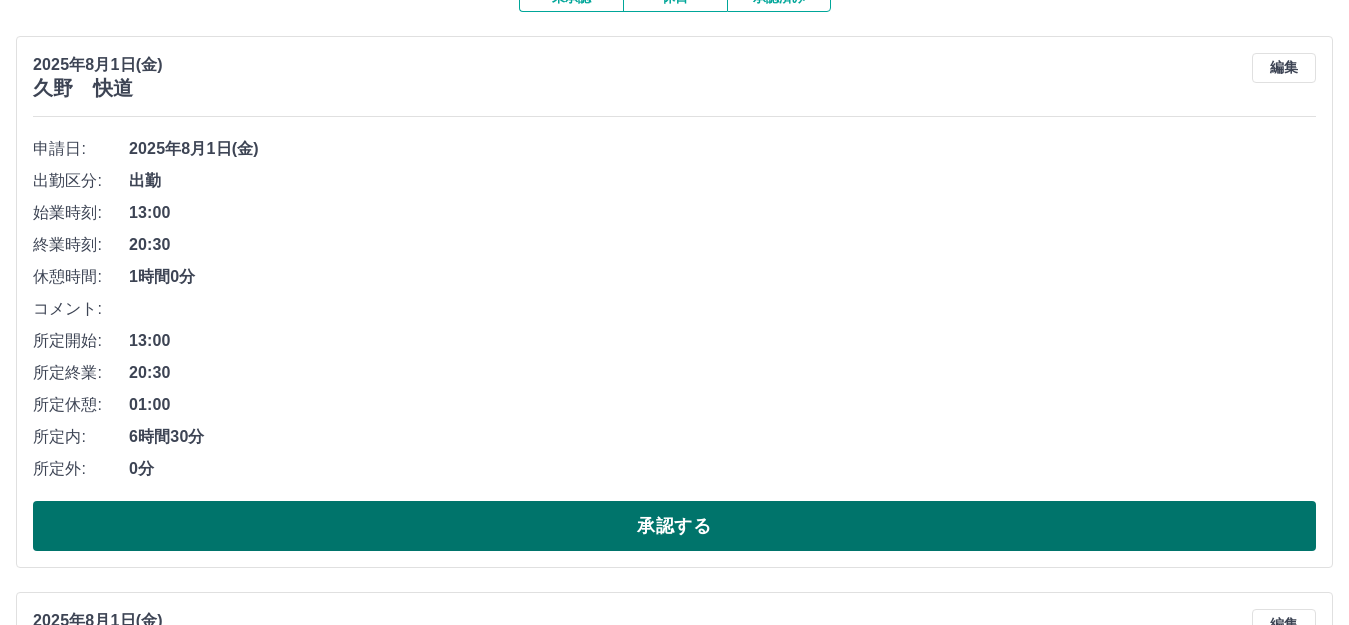click on "承認する" at bounding box center [674, 526] 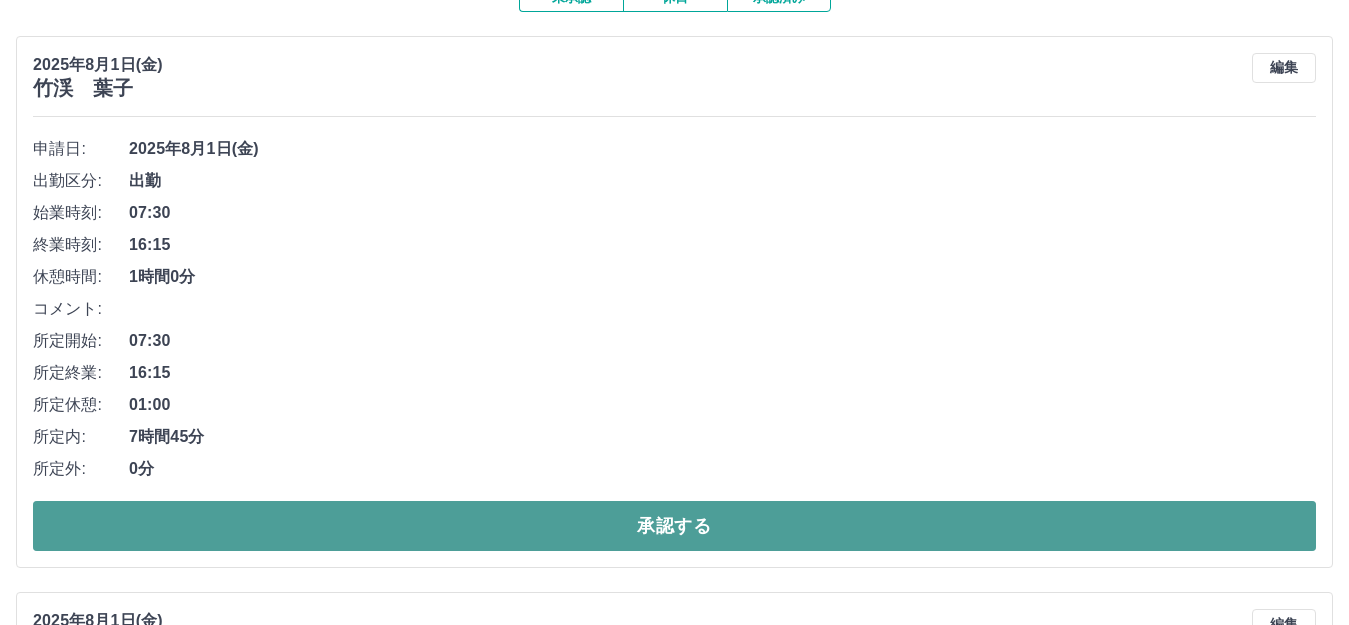click on "承認する" at bounding box center (674, 526) 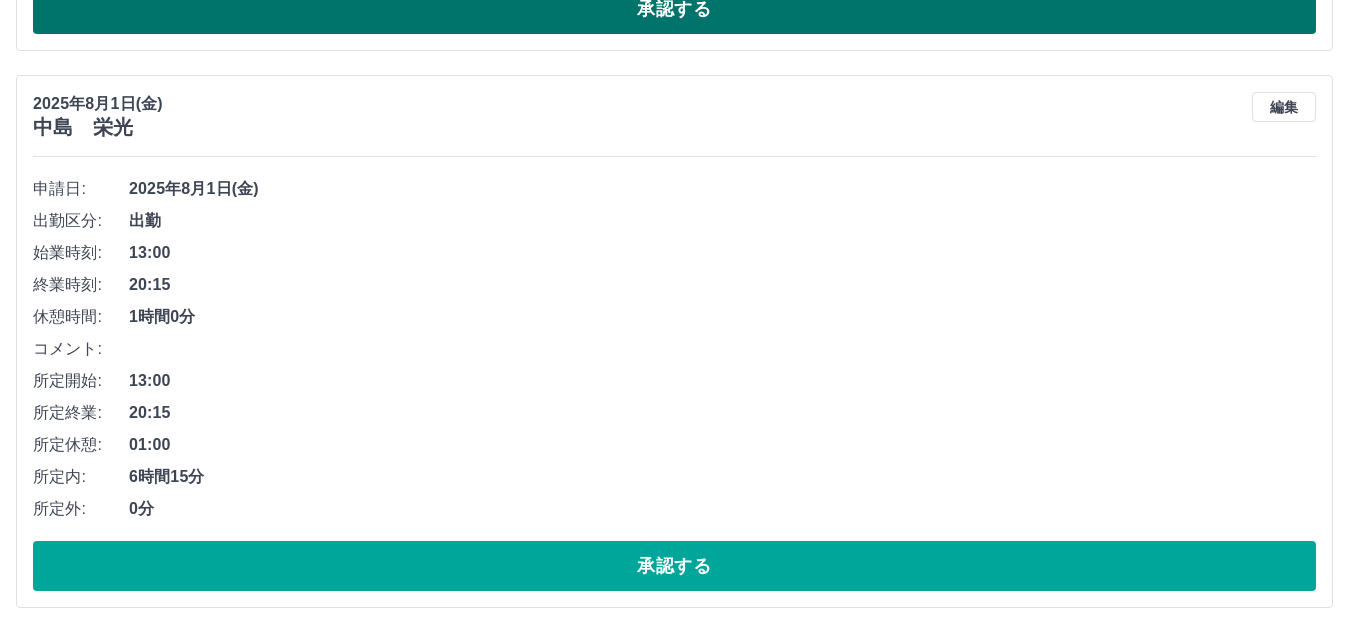 scroll, scrollTop: 1300, scrollLeft: 0, axis: vertical 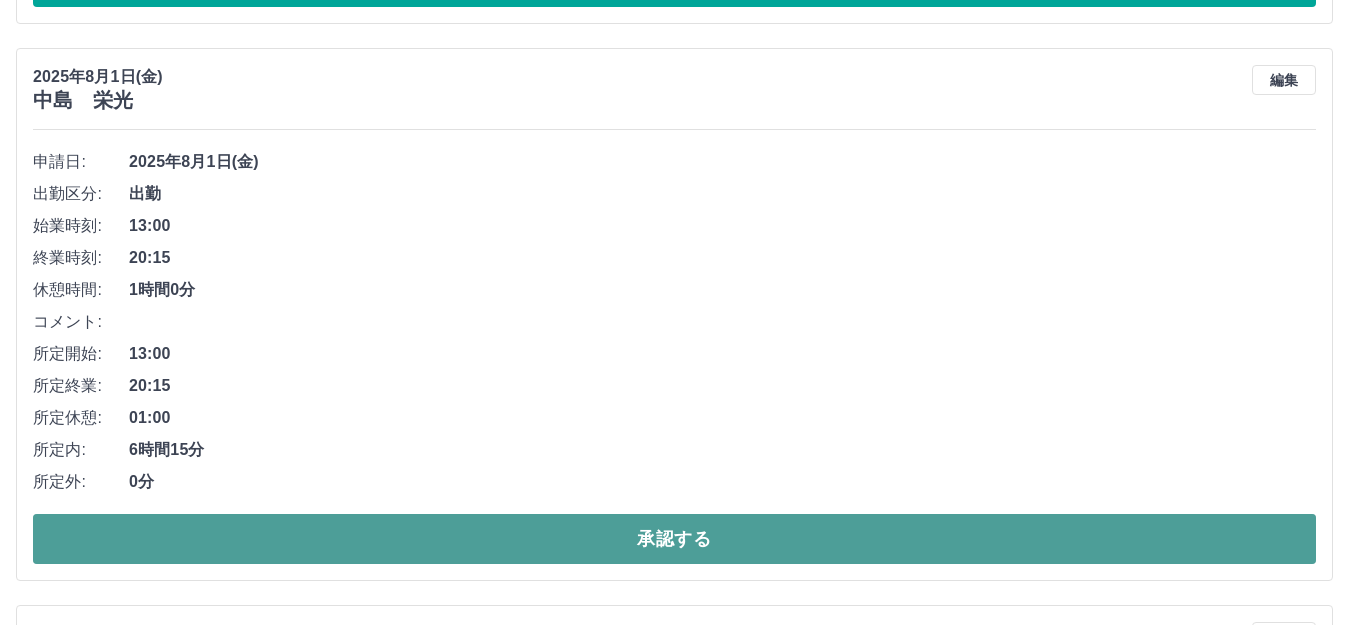 click on "承認する" at bounding box center [674, 539] 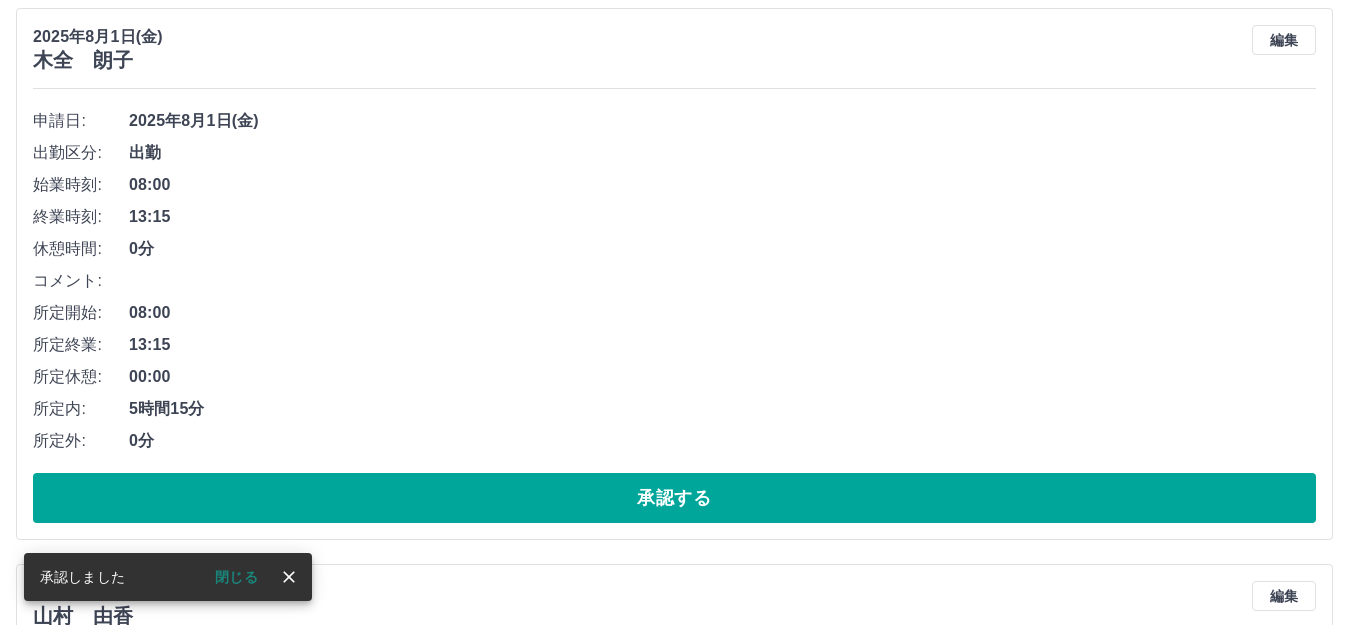 scroll, scrollTop: 2200, scrollLeft: 0, axis: vertical 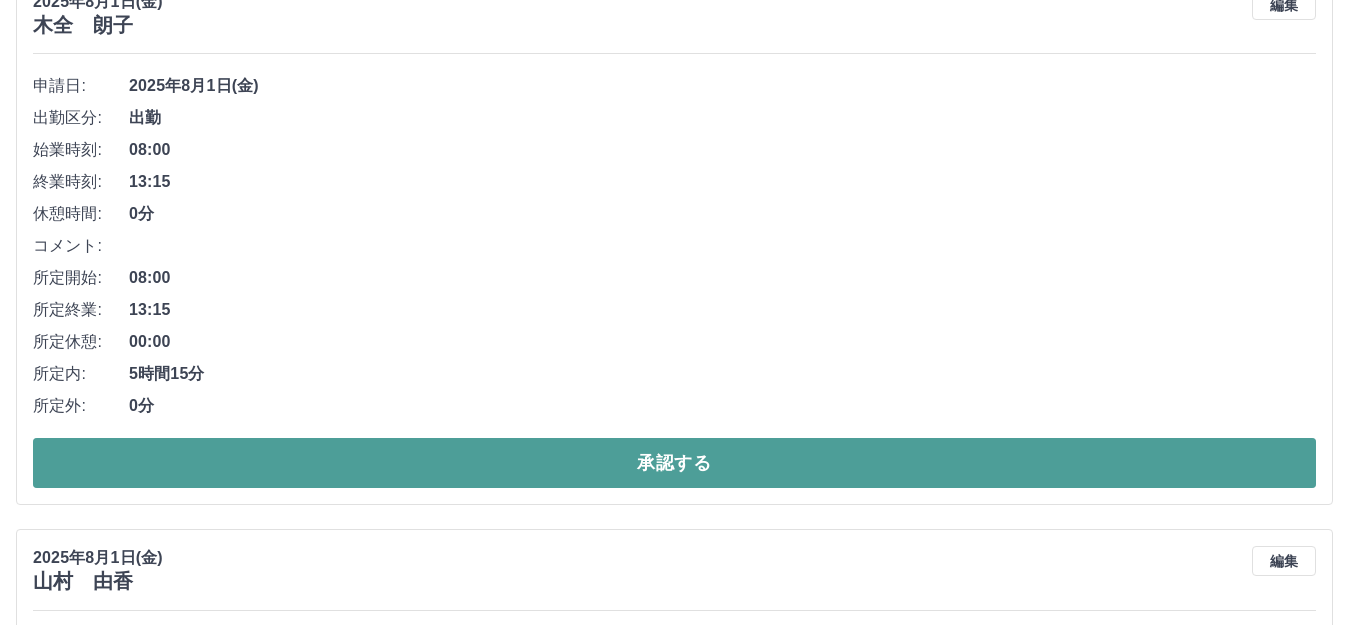 click on "承認する" at bounding box center (674, 463) 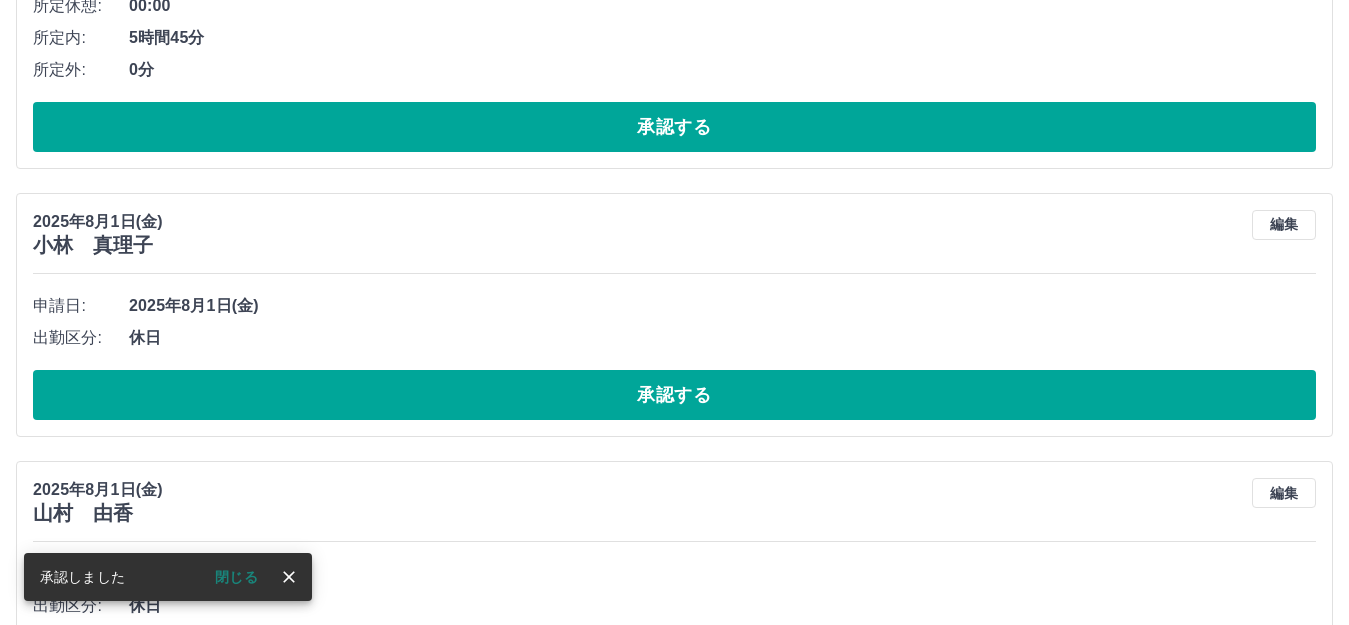 scroll, scrollTop: 1818, scrollLeft: 0, axis: vertical 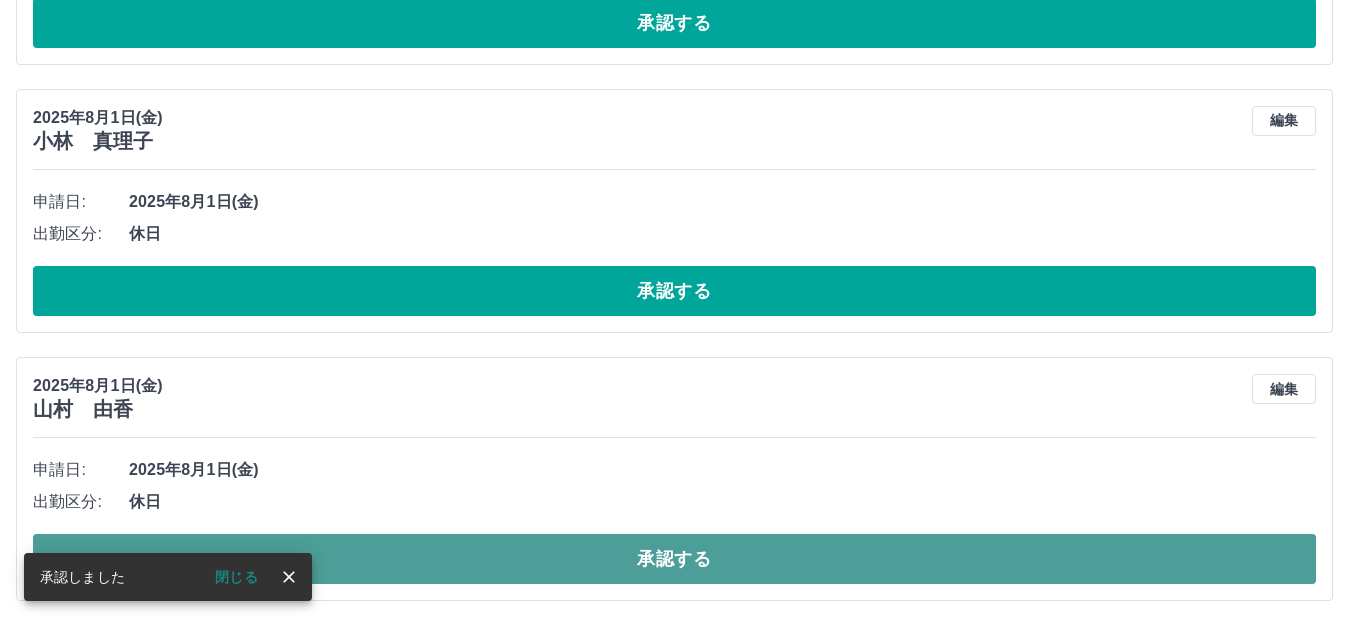 click on "承認する" at bounding box center [674, 559] 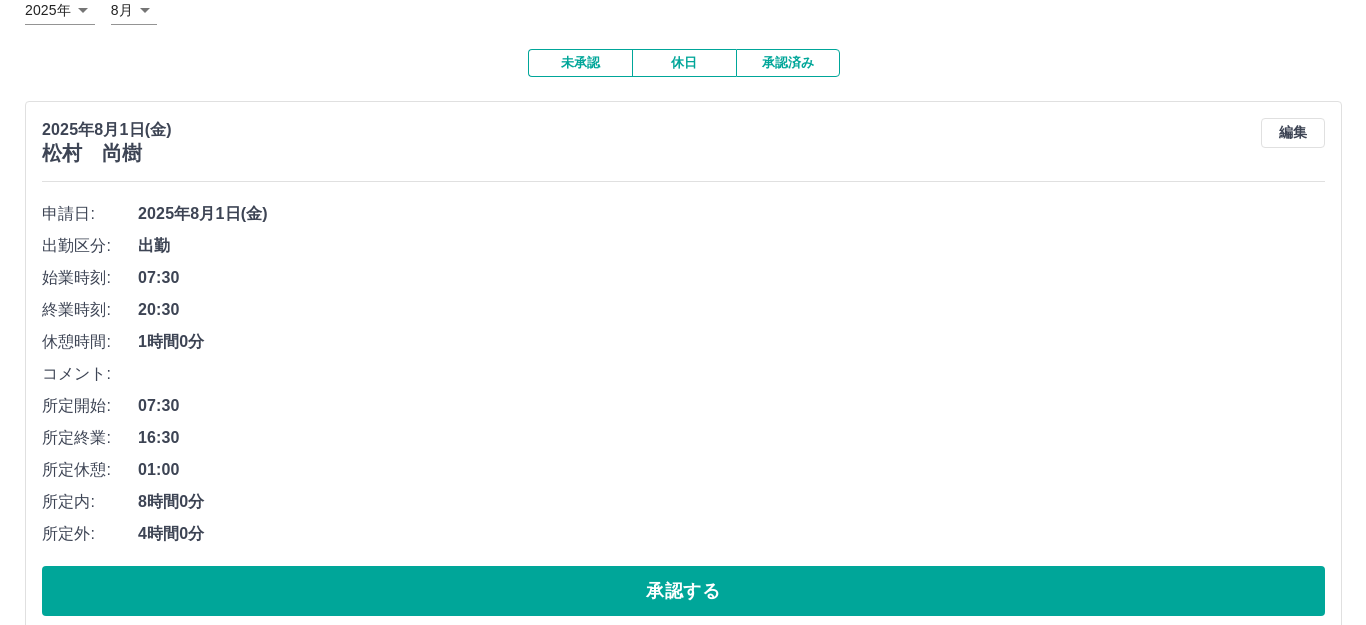 scroll, scrollTop: 0, scrollLeft: 0, axis: both 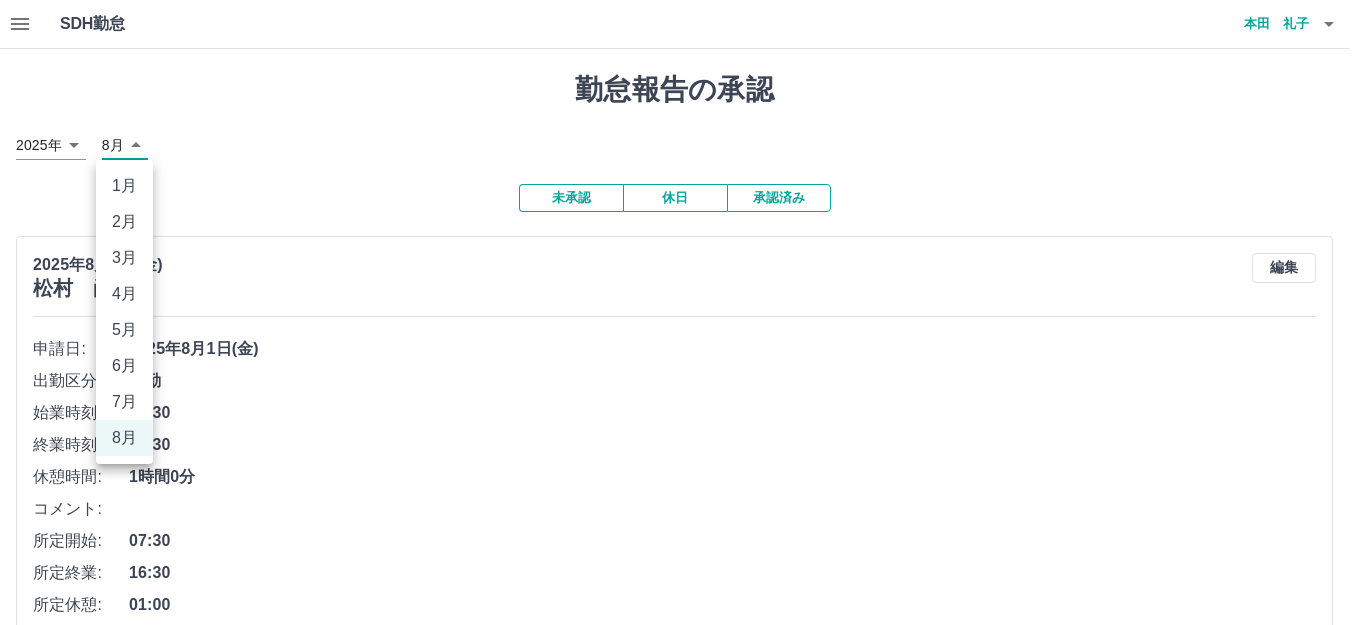 click on "SDH勤怠 本田　礼子 勤怠報告の承認 2025年 **** 8月 * 未承認 休日 承認済み 2025年8月1日(金) 松村　尚樹 編集 申請日: 2025年8月1日(金) 出勤区分: 出勤 始業時刻: 07:30 終業時刻: 20:30 休憩時間: 1時間0分 コメント: 所定開始: 07:30 所定終業: 16:30 所定休憩: 01:00 所定内: 8時間0分 所定外: 4時間0分 承認する 2025年8月1日(金) 那須　まり子 編集 申請日: 2025年8月1日(金) 出勤区分: 出勤 始業時刻: 13:00 終業時刻: 18:15 休憩時間: 0分 コメント: 所定開始: 13:00 所定終業: 18:15 所定休憩: 00:00 所定内: 5時間15分 所定外: 0分 承認する 2025年8月1日(金) 田野辺　美由紀 編集 申請日: 2025年8月1日(金) 出勤区分: 出勤 始業時刻: 07:30 終業時刻: 13:15 休憩時間: 0分 コメント: 所定開始: 07:30 所定終業: 13:15 所定休憩: 00:00 所定内: 5時間45分 所定外: 0分 承認する 2025年8月1日(金) 小林　真理子 編集 休日" at bounding box center (683, 1086) 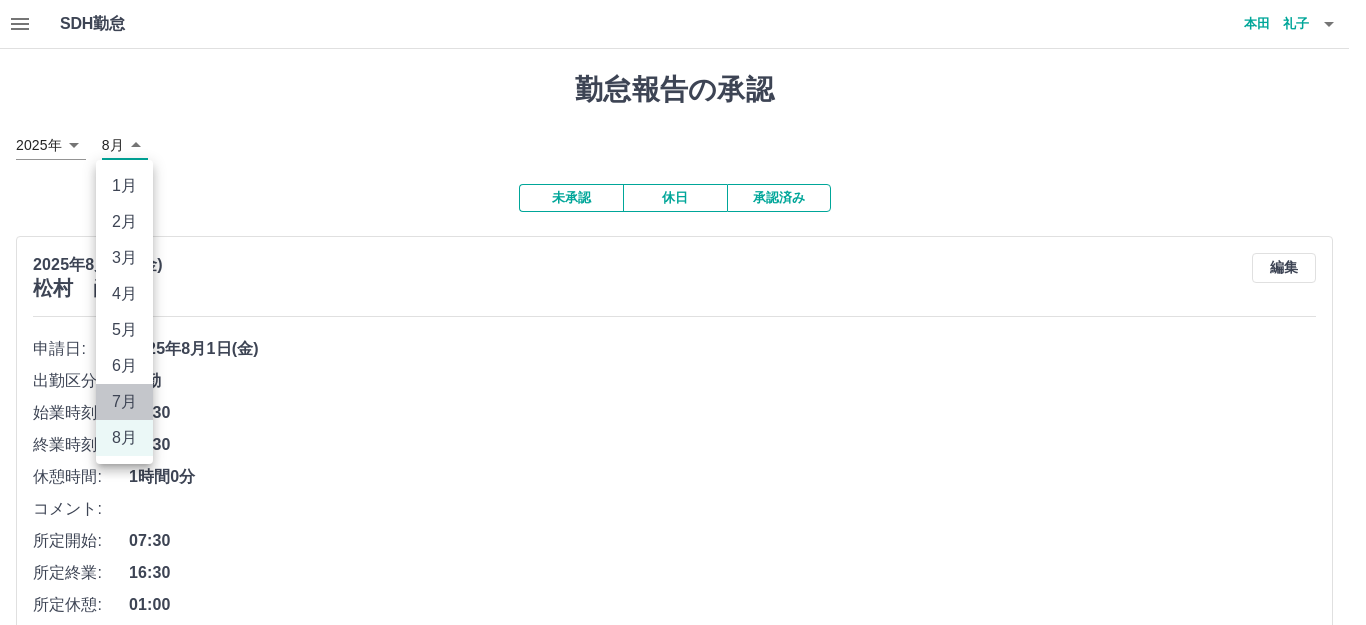 click on "7月" at bounding box center (124, 402) 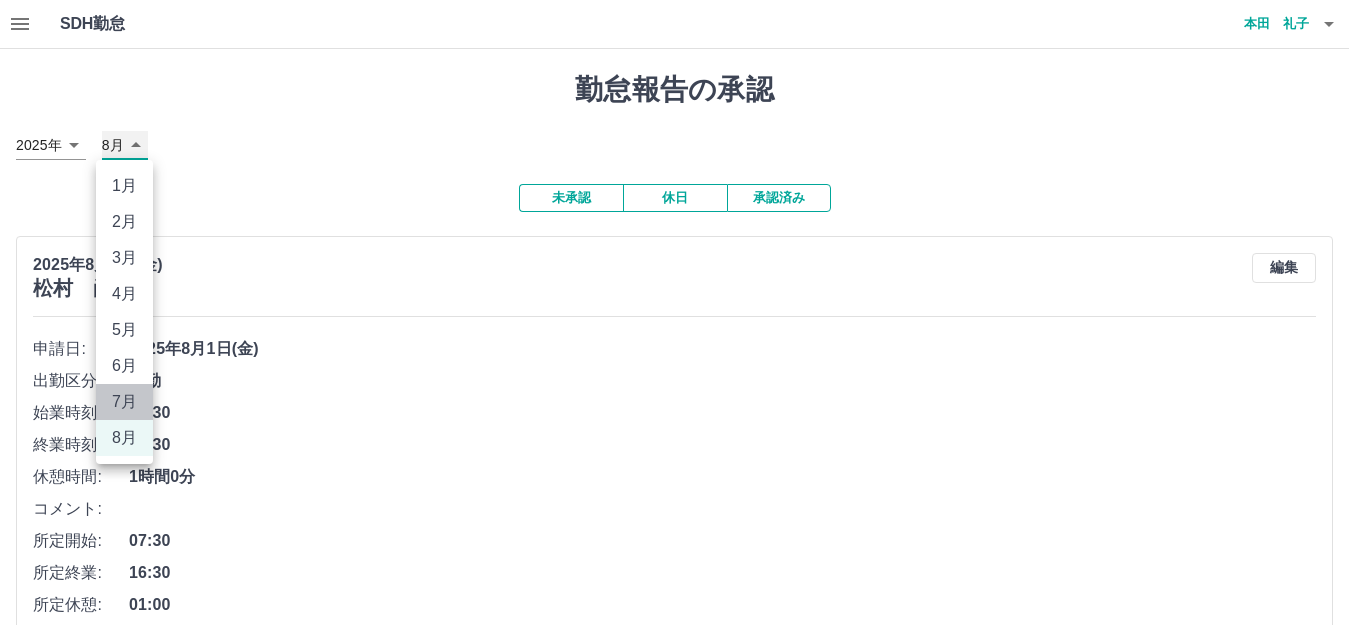 type on "*" 